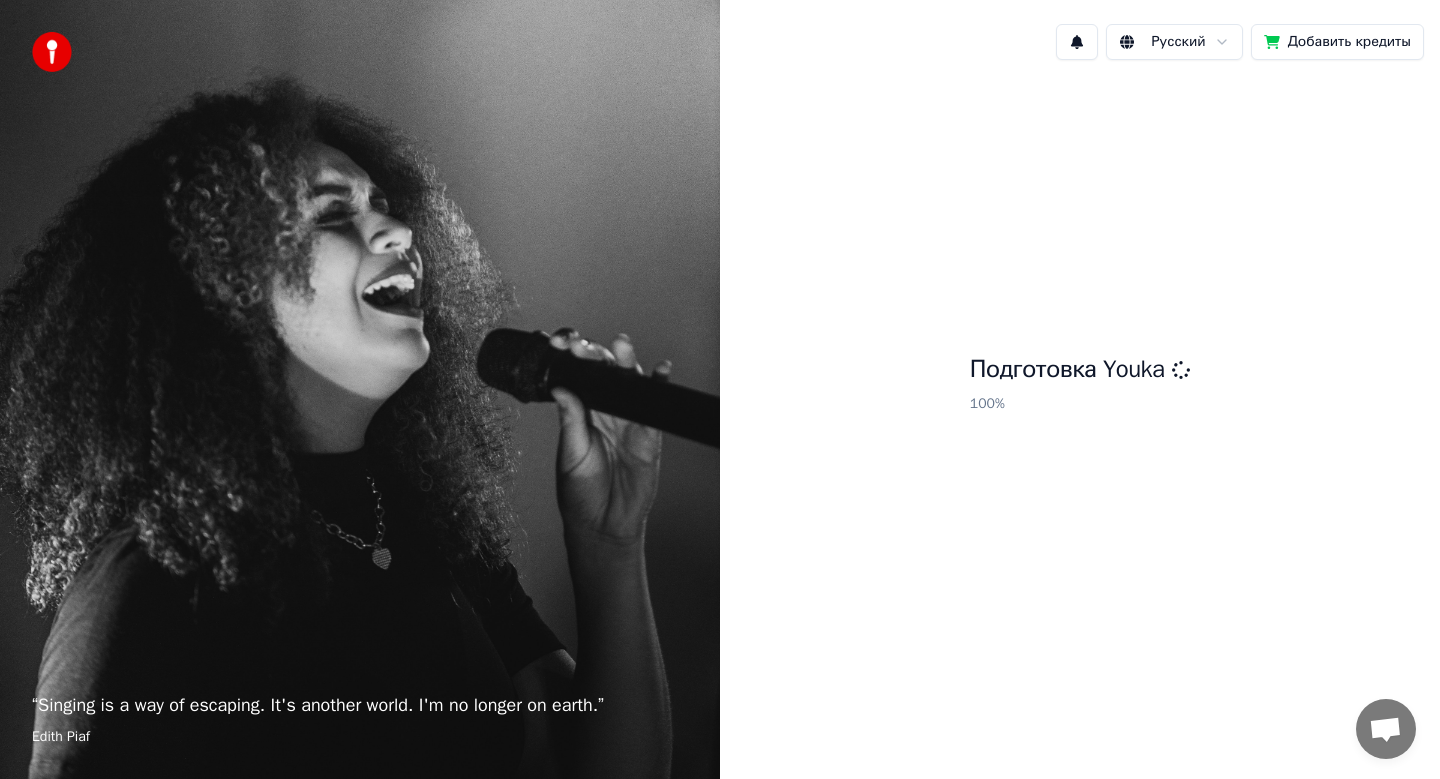 scroll, scrollTop: 0, scrollLeft: 0, axis: both 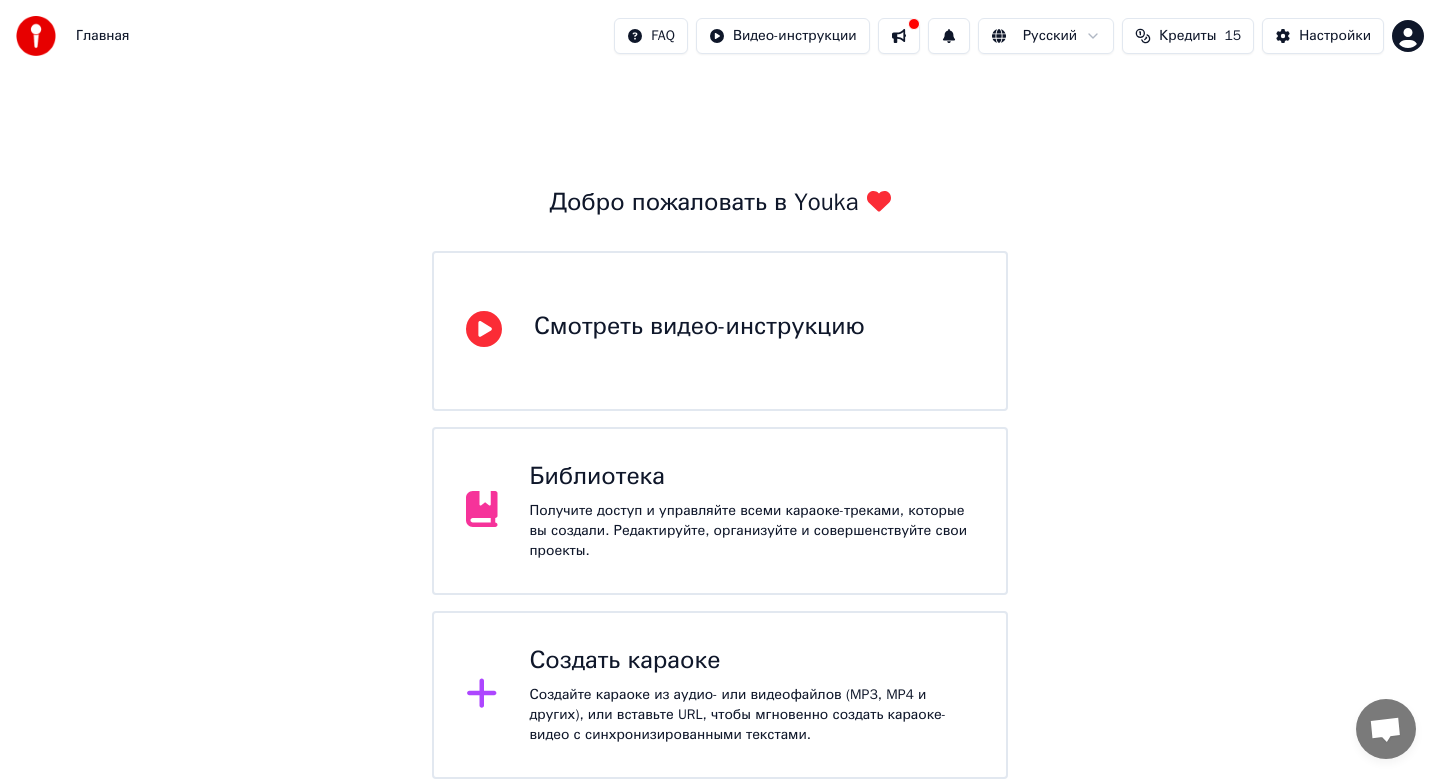 click on "Создать караоке Создайте караоке из аудио- или видеофайлов (MP3, MP4 и других), или вставьте URL, чтобы мгновенно создать караоке-видео с синхронизированными текстами." at bounding box center (720, 695) 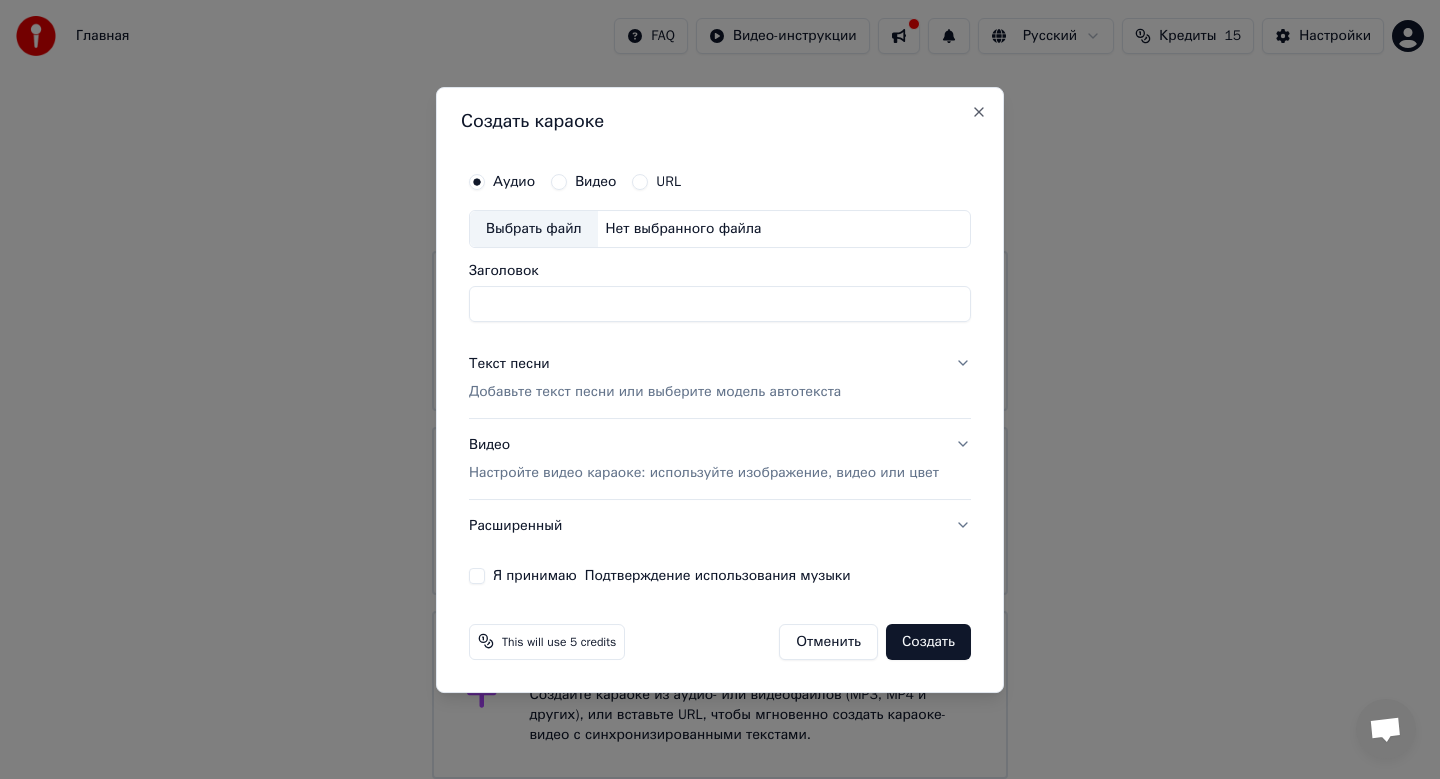 click on "Создать караоке Аудио Видео URL Выбрать файл Нет выбранного файла Заголовок Текст песни Добавьте текст песни или выберите модель автотекста Видео Настройте видео караоке: используйте изображение, видео или цвет Расширенный Я принимаю   Подтверждение использования музыки This will use 5 credits Отменить Создать Close" at bounding box center [720, 390] 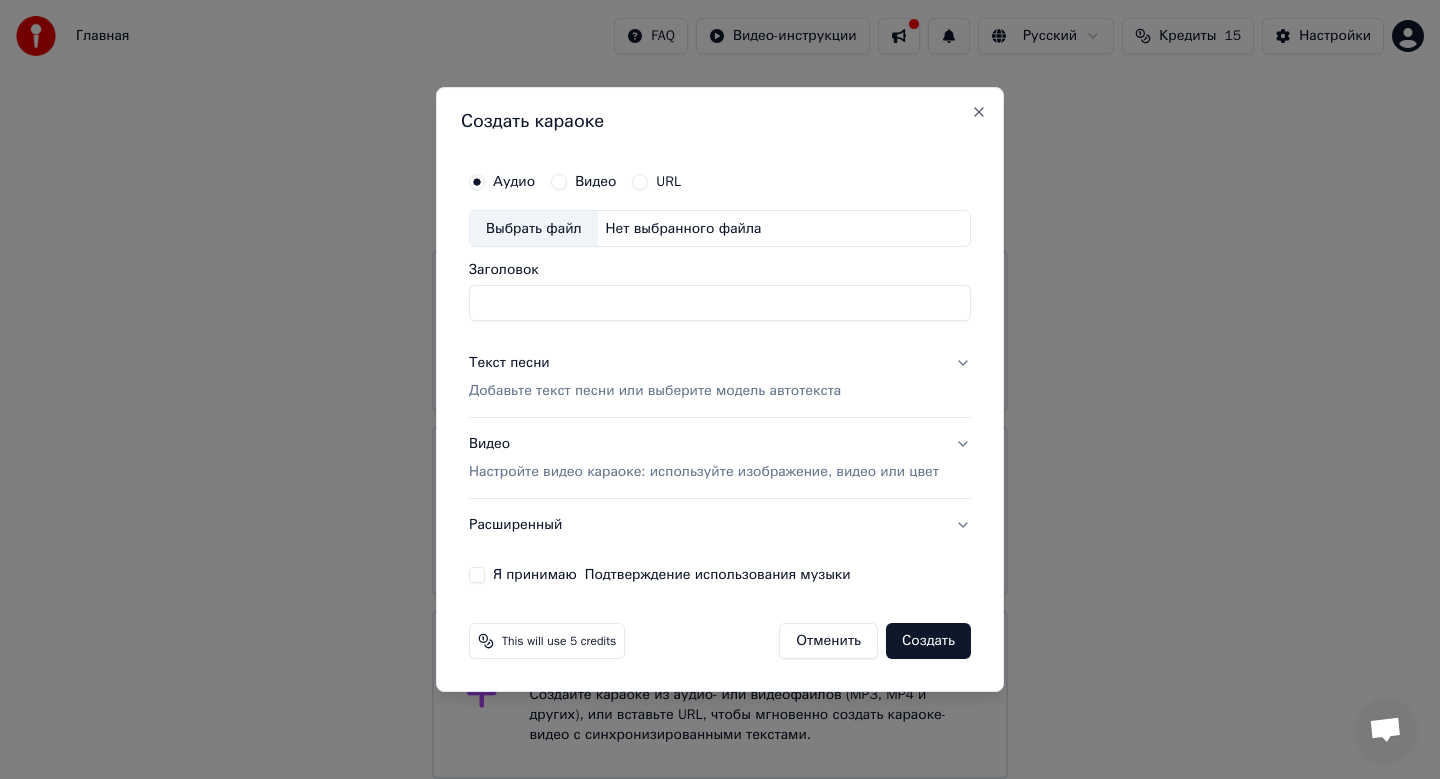 click on "Выбрать файл" at bounding box center [534, 229] 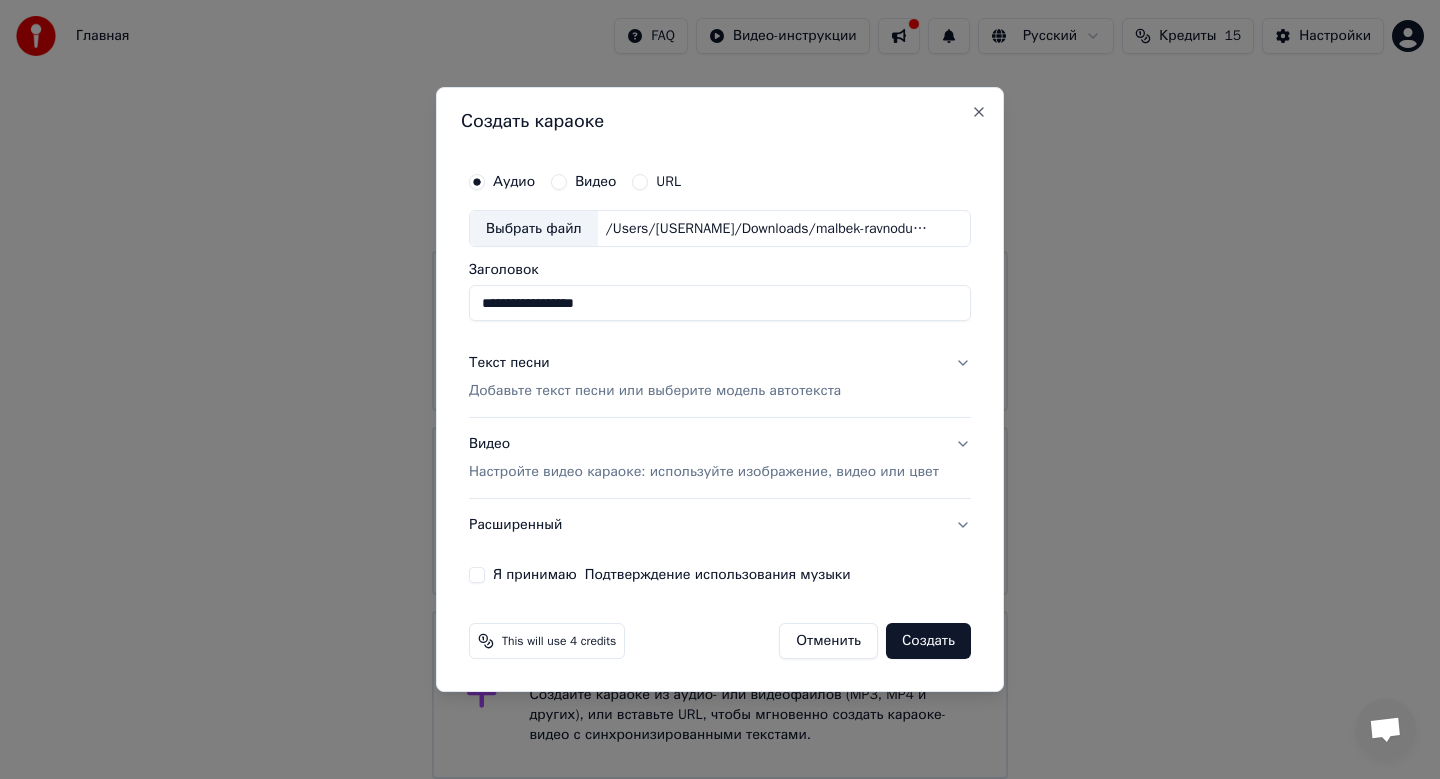 drag, startPoint x: 672, startPoint y: 299, endPoint x: 378, endPoint y: 272, distance: 295.23718 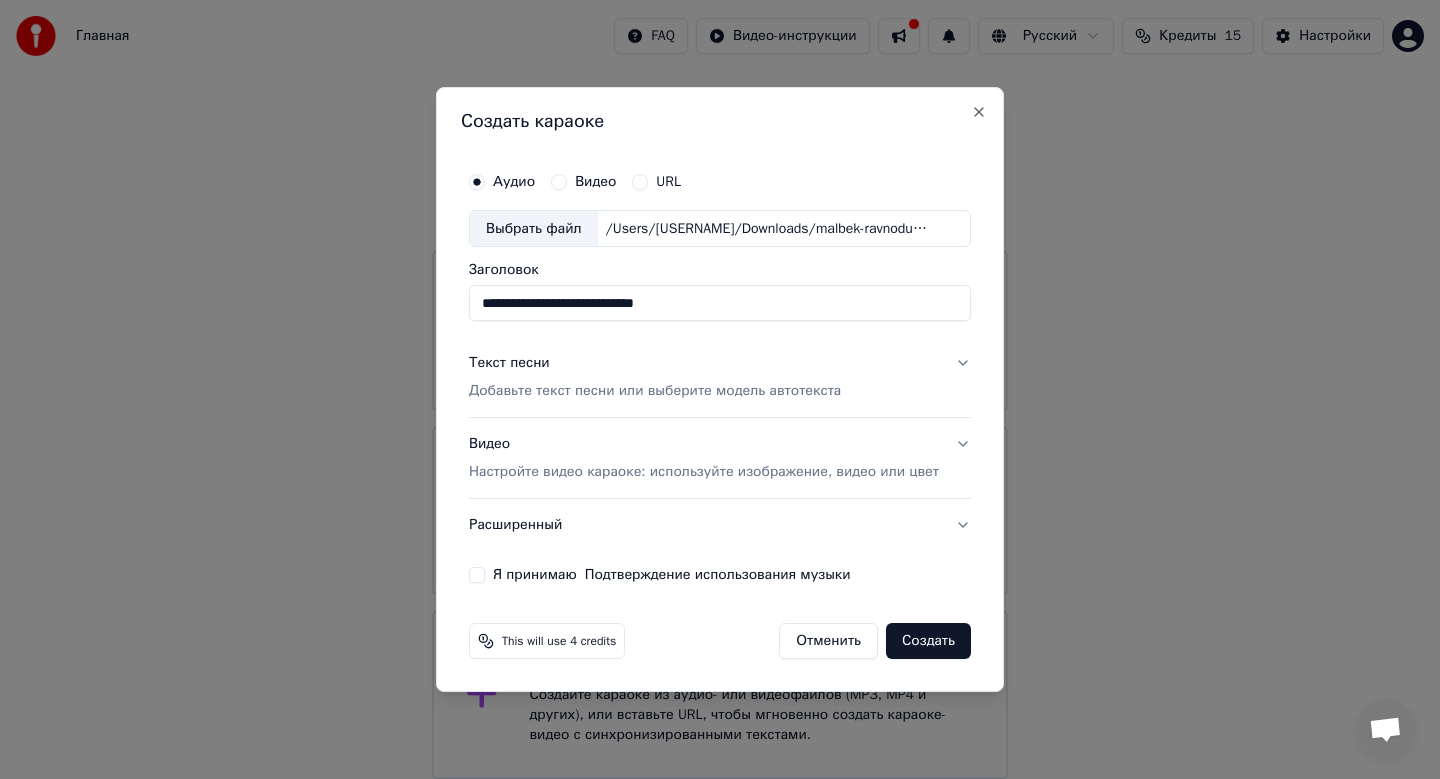type on "**********" 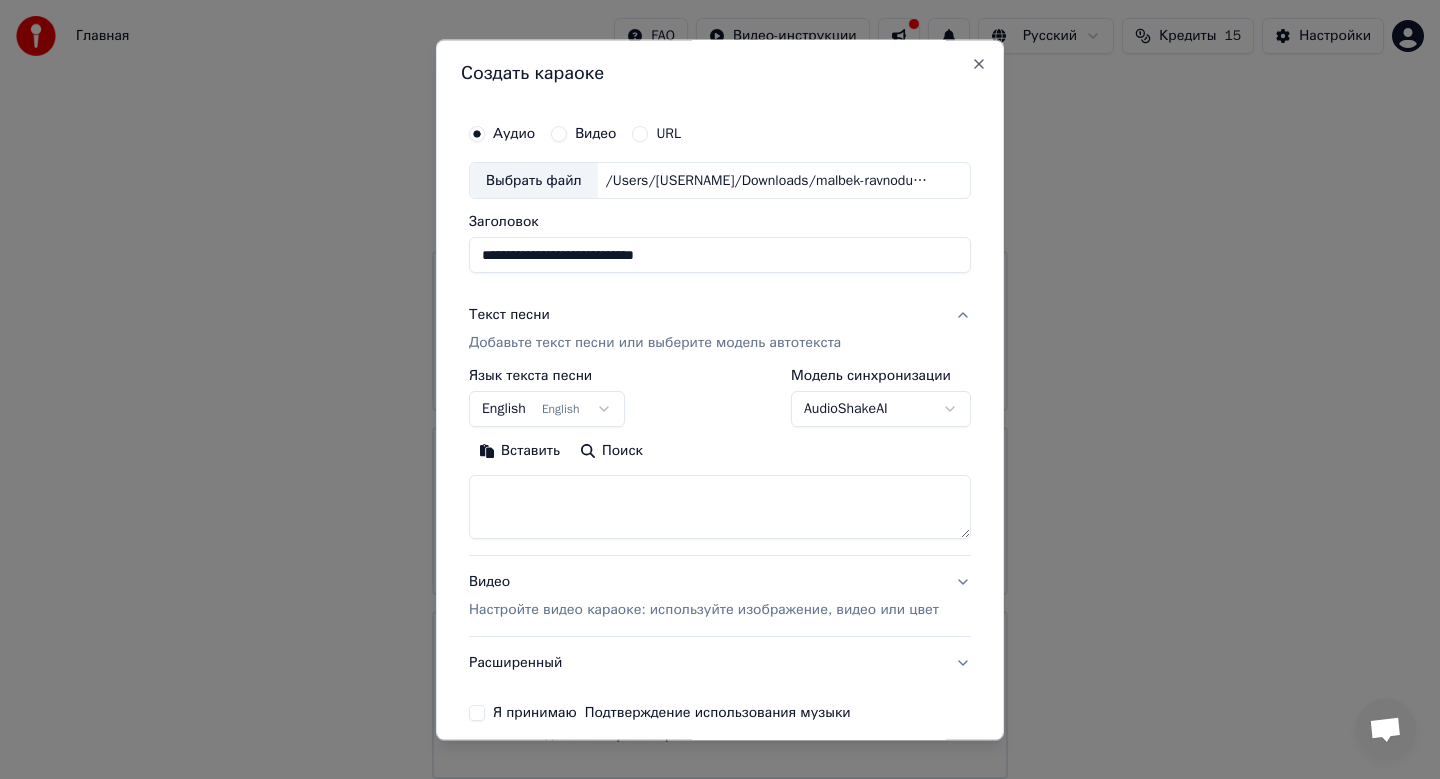 click on "English English" at bounding box center [547, 410] 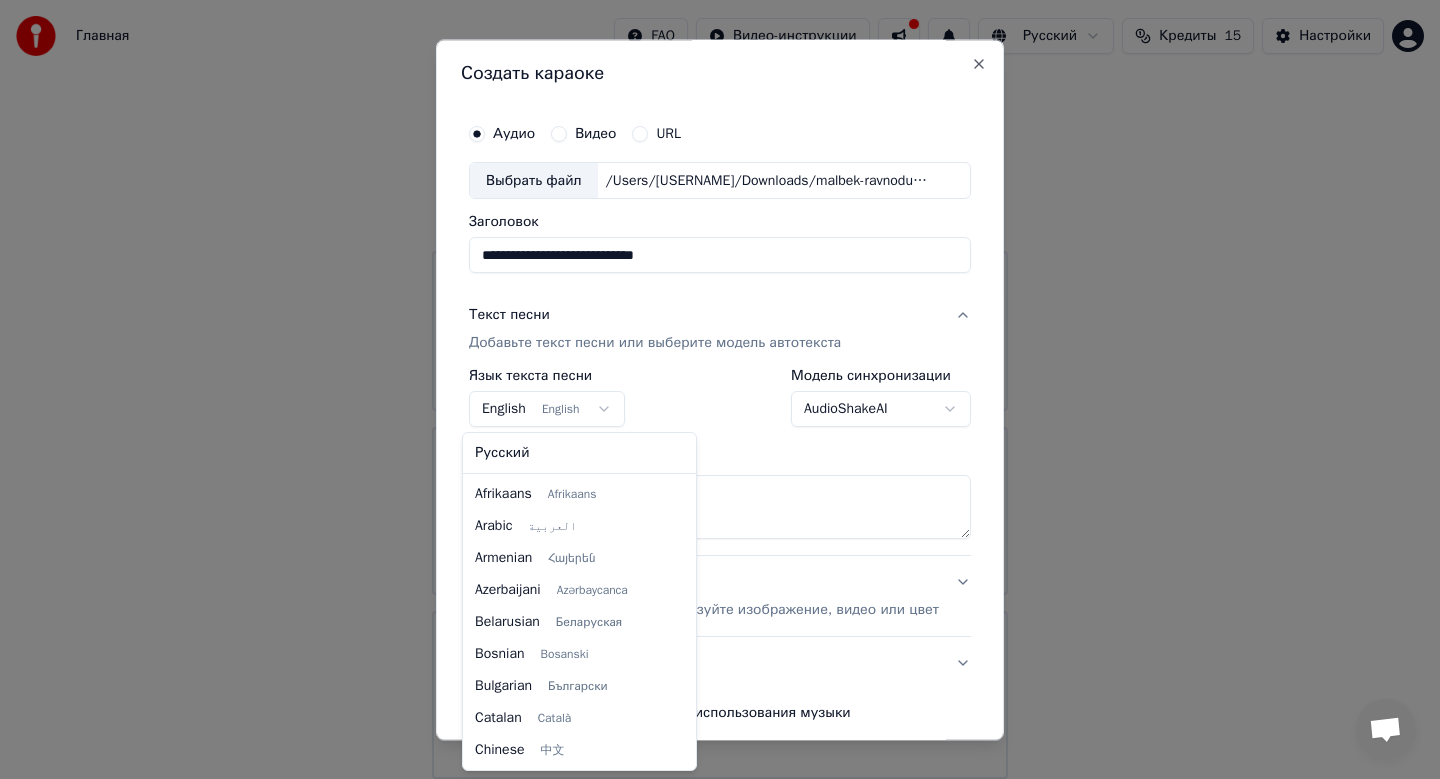 scroll, scrollTop: 160, scrollLeft: 0, axis: vertical 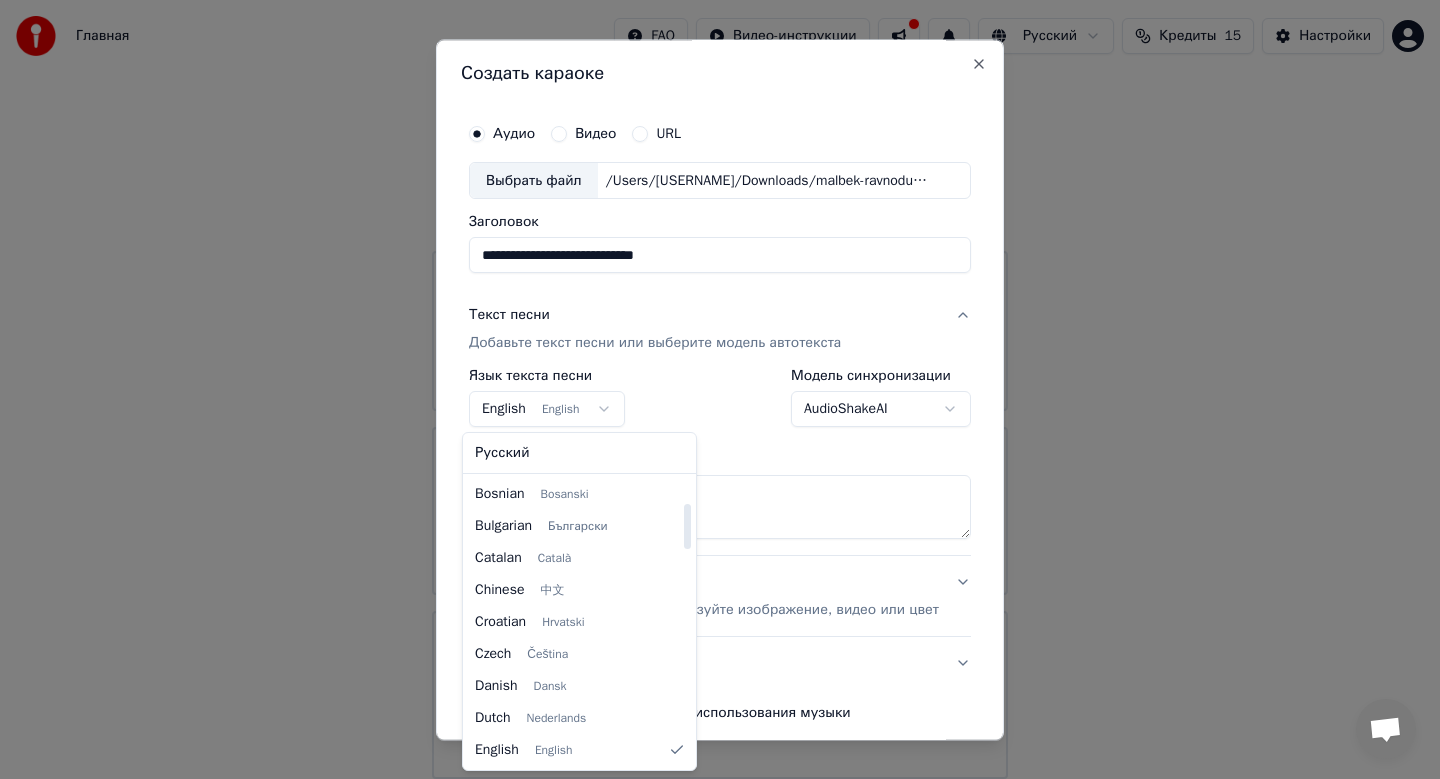 select on "**" 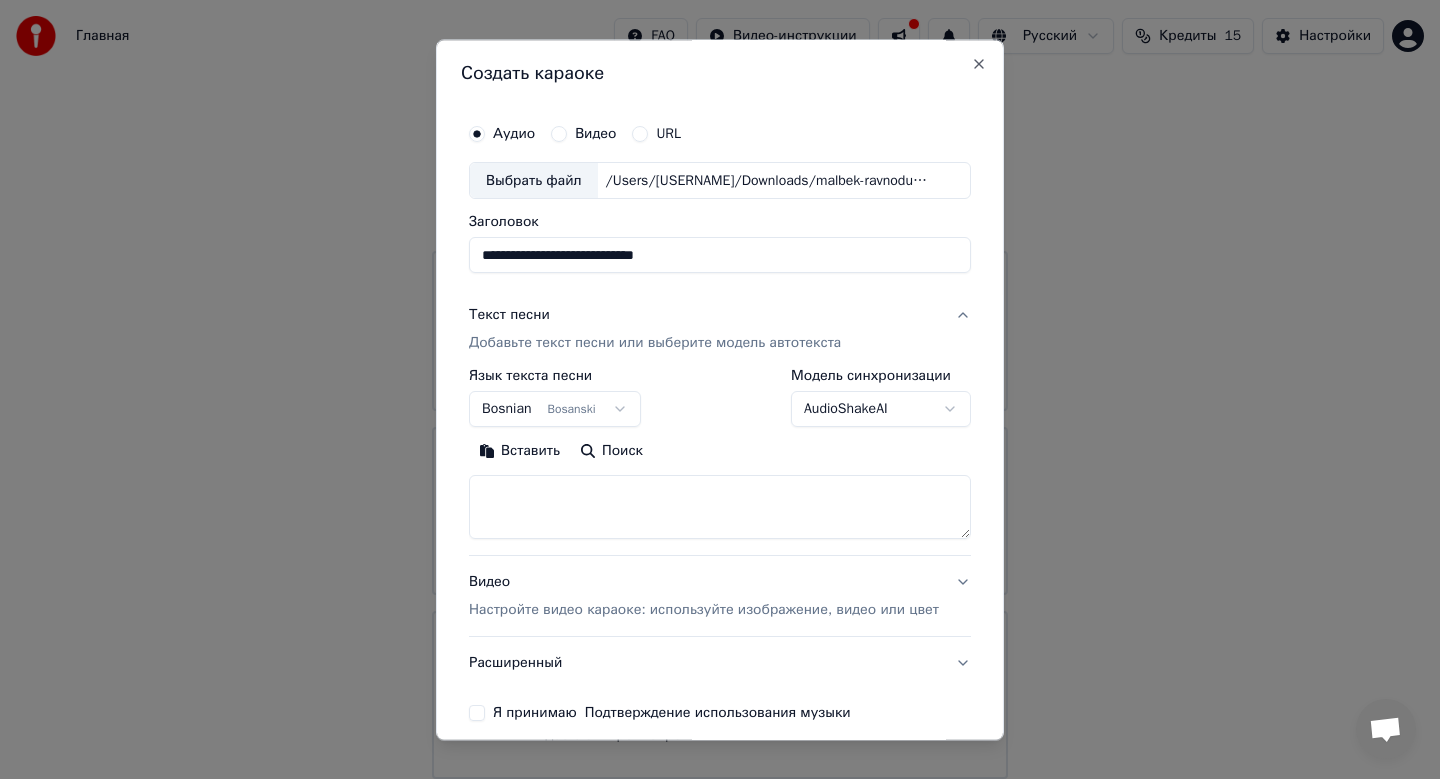 click on "Вставить" at bounding box center (519, 452) 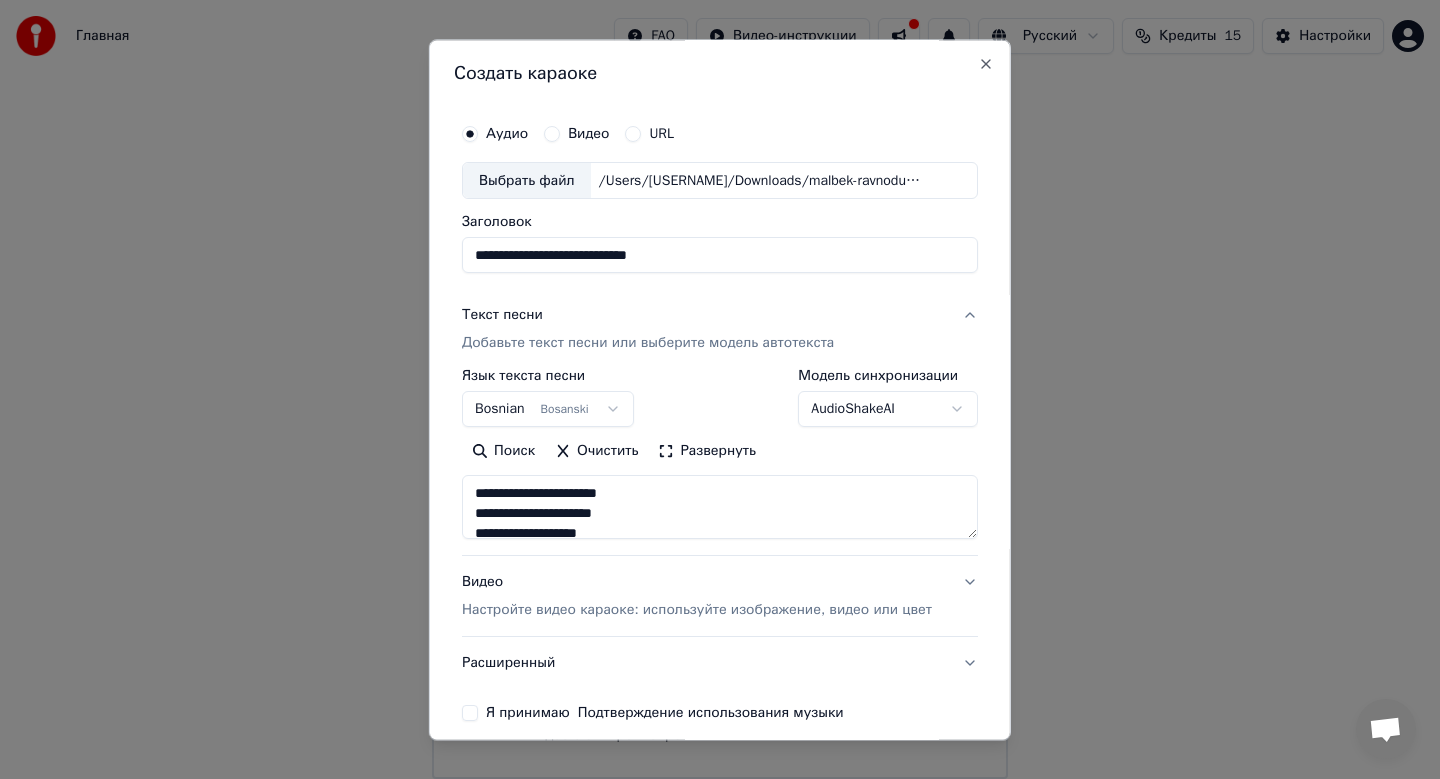 click on "**********" at bounding box center (720, 387) 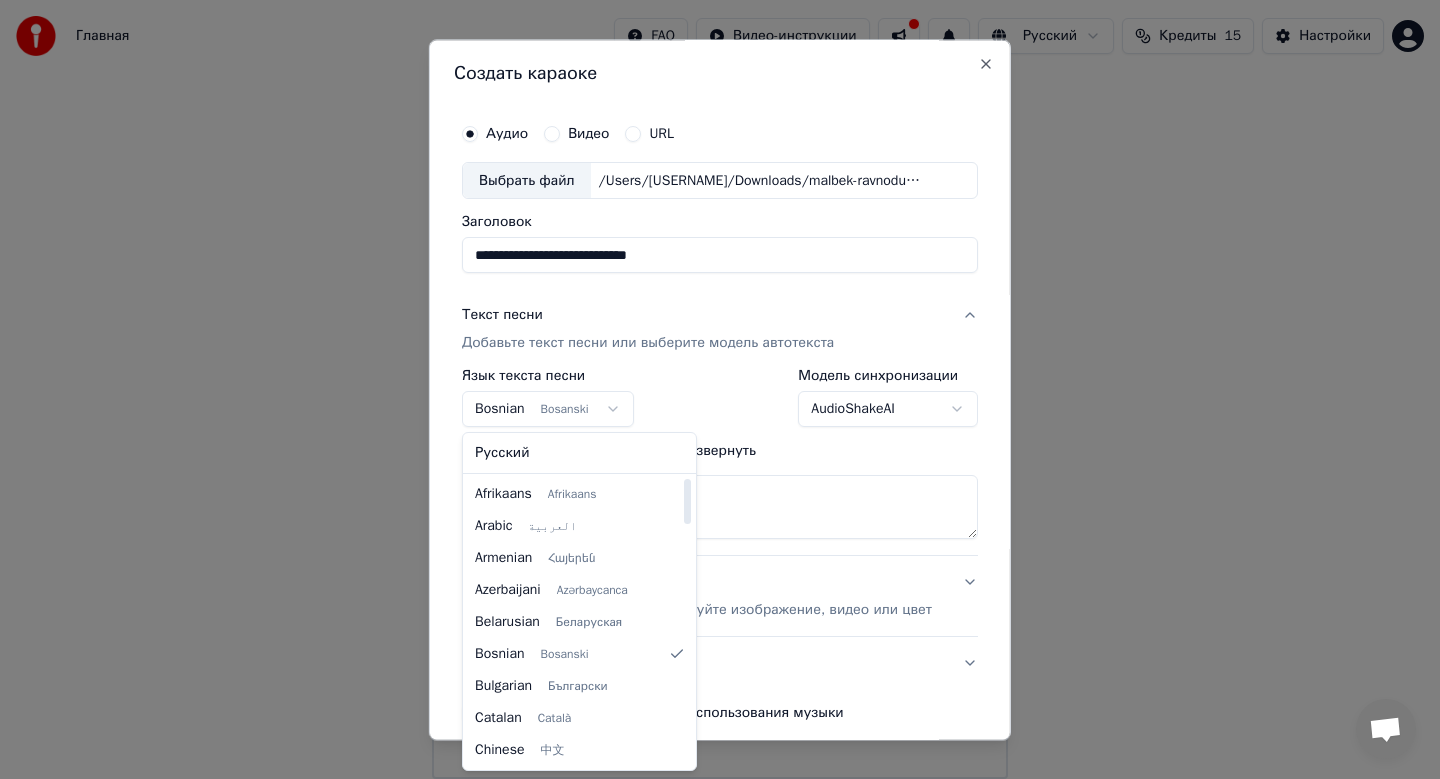 select on "**" 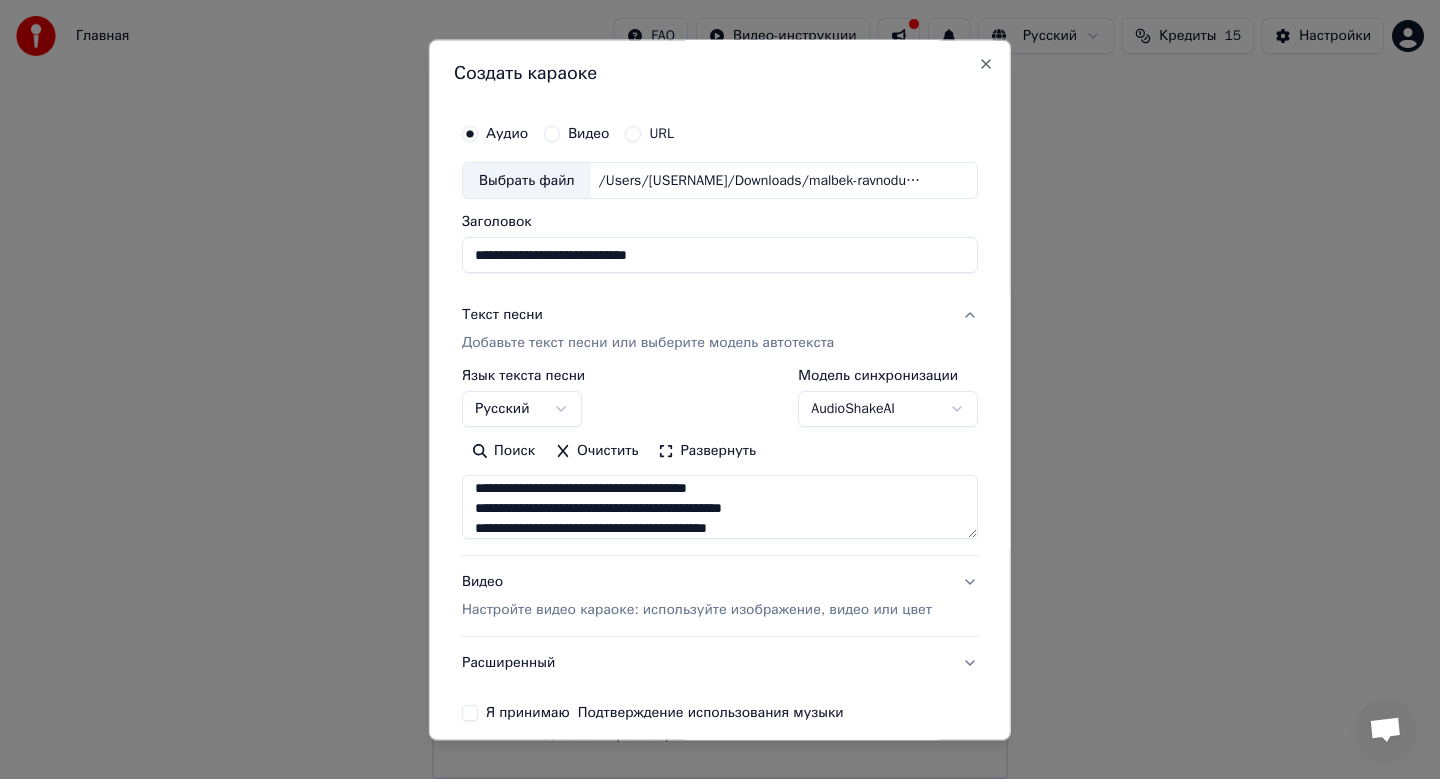 scroll, scrollTop: 203, scrollLeft: 0, axis: vertical 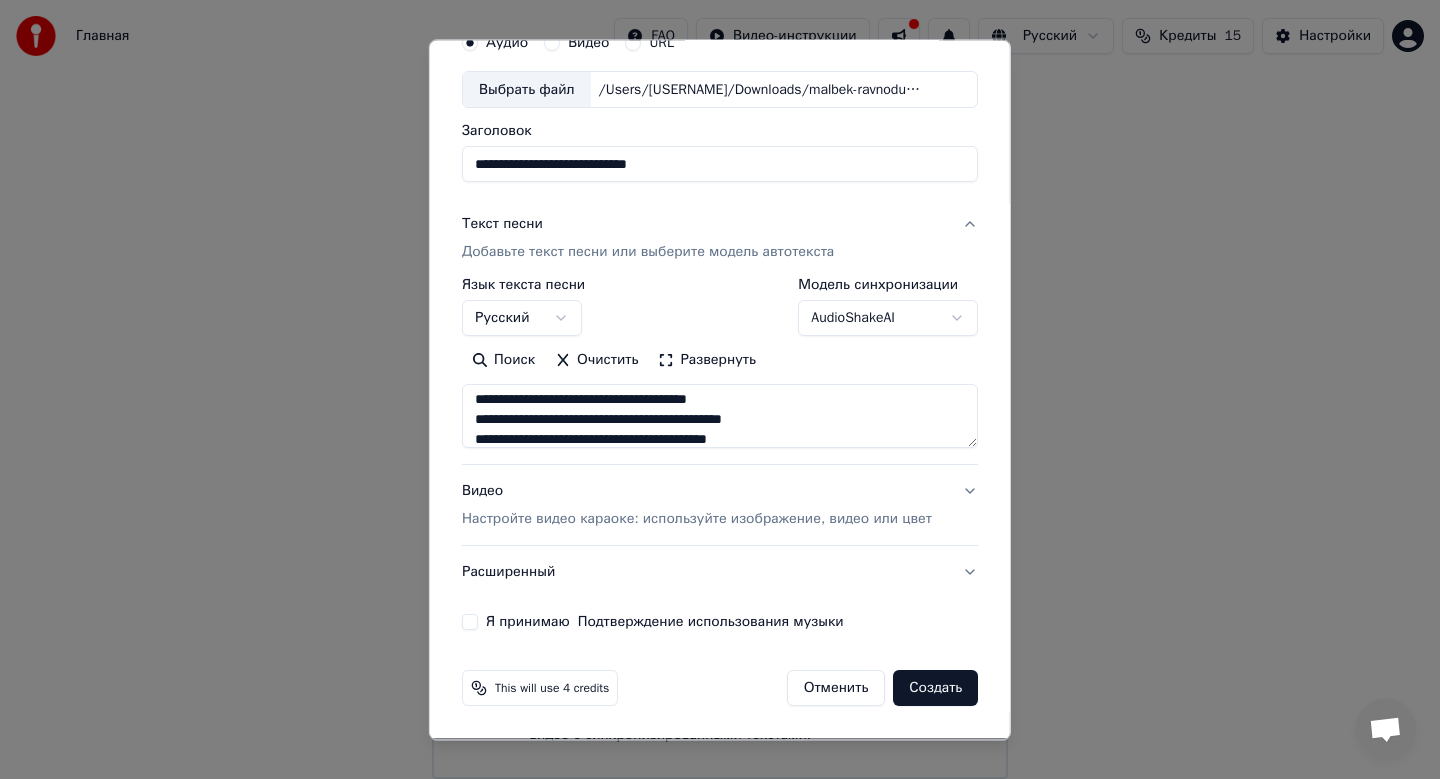 click on "Настройте видео караоке: используйте изображение, видео или цвет" at bounding box center (697, 520) 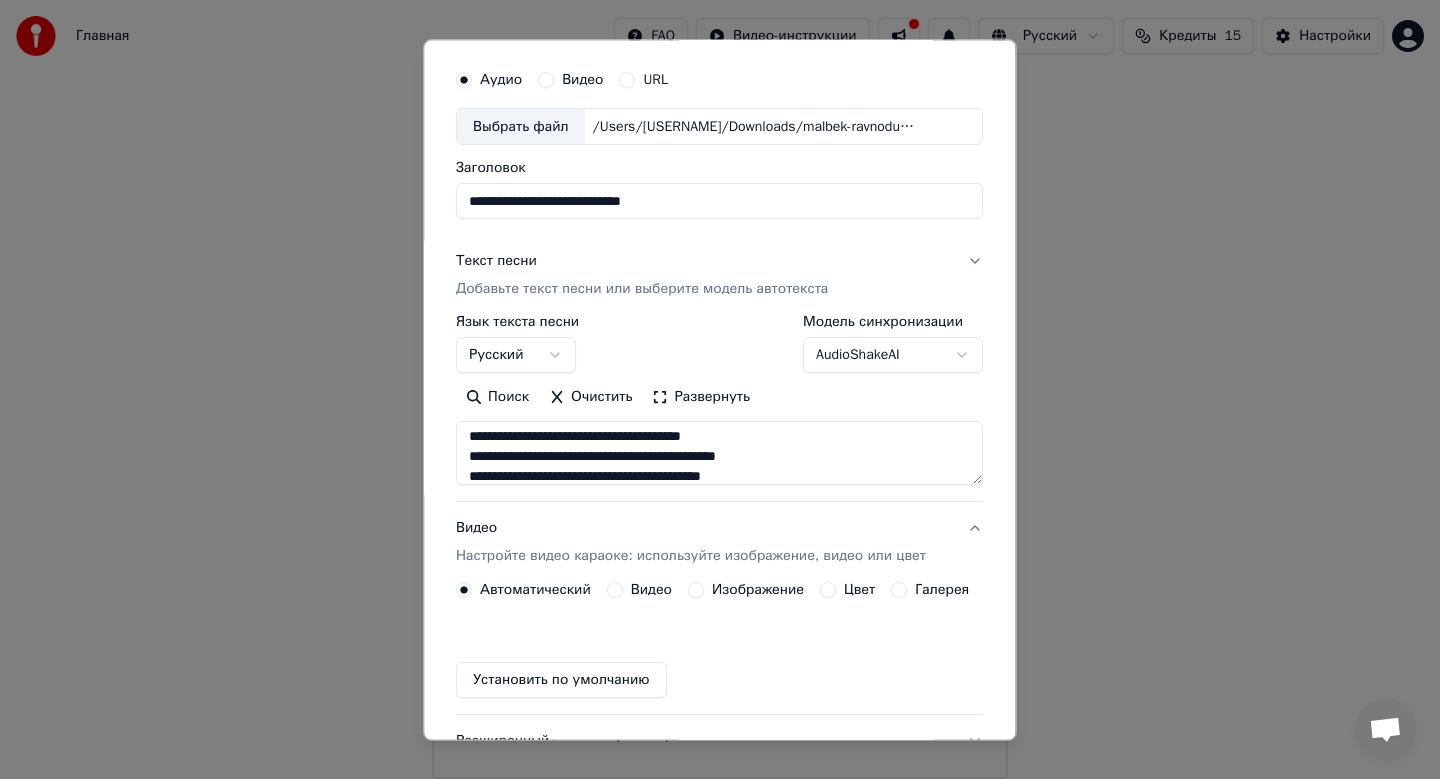 scroll, scrollTop: 37, scrollLeft: 0, axis: vertical 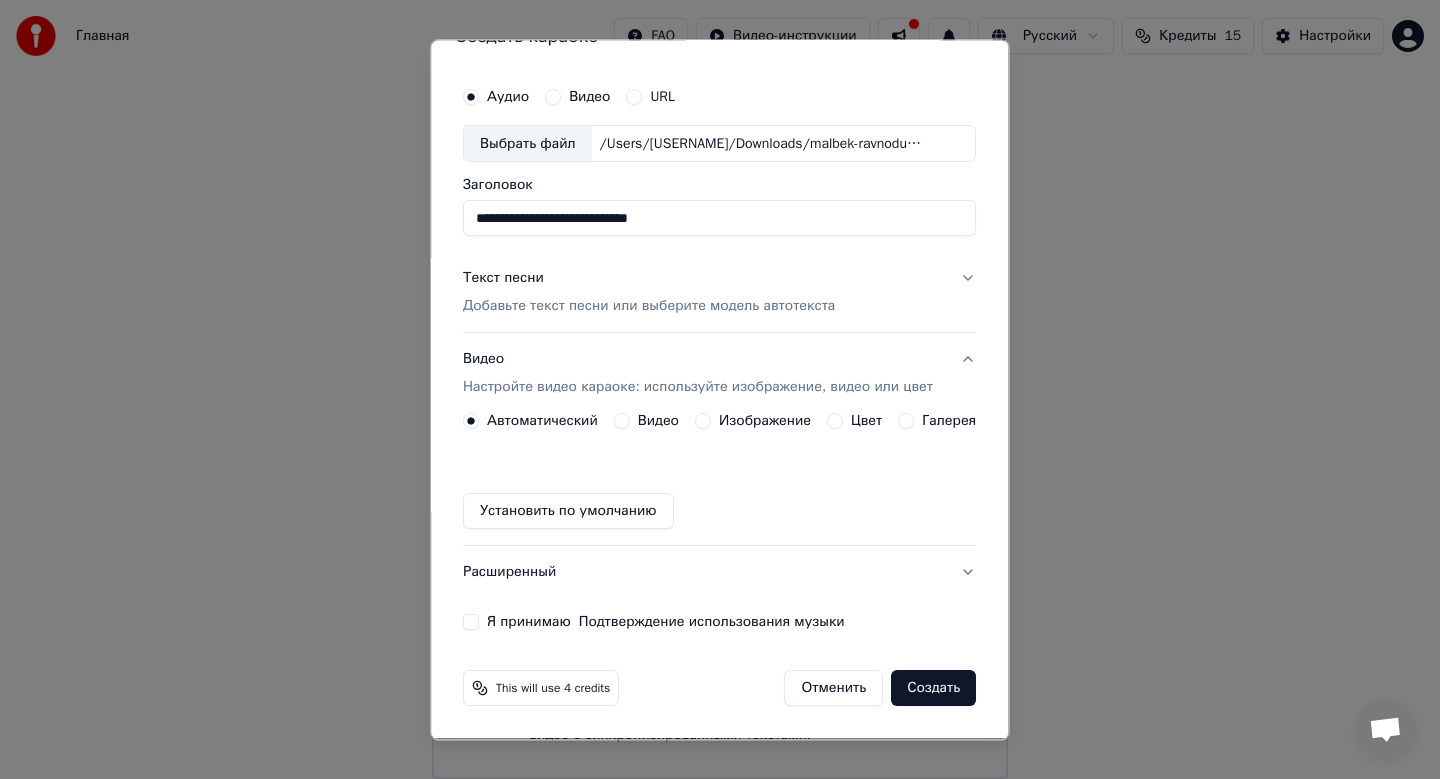 click on "Изображение" at bounding box center [765, 422] 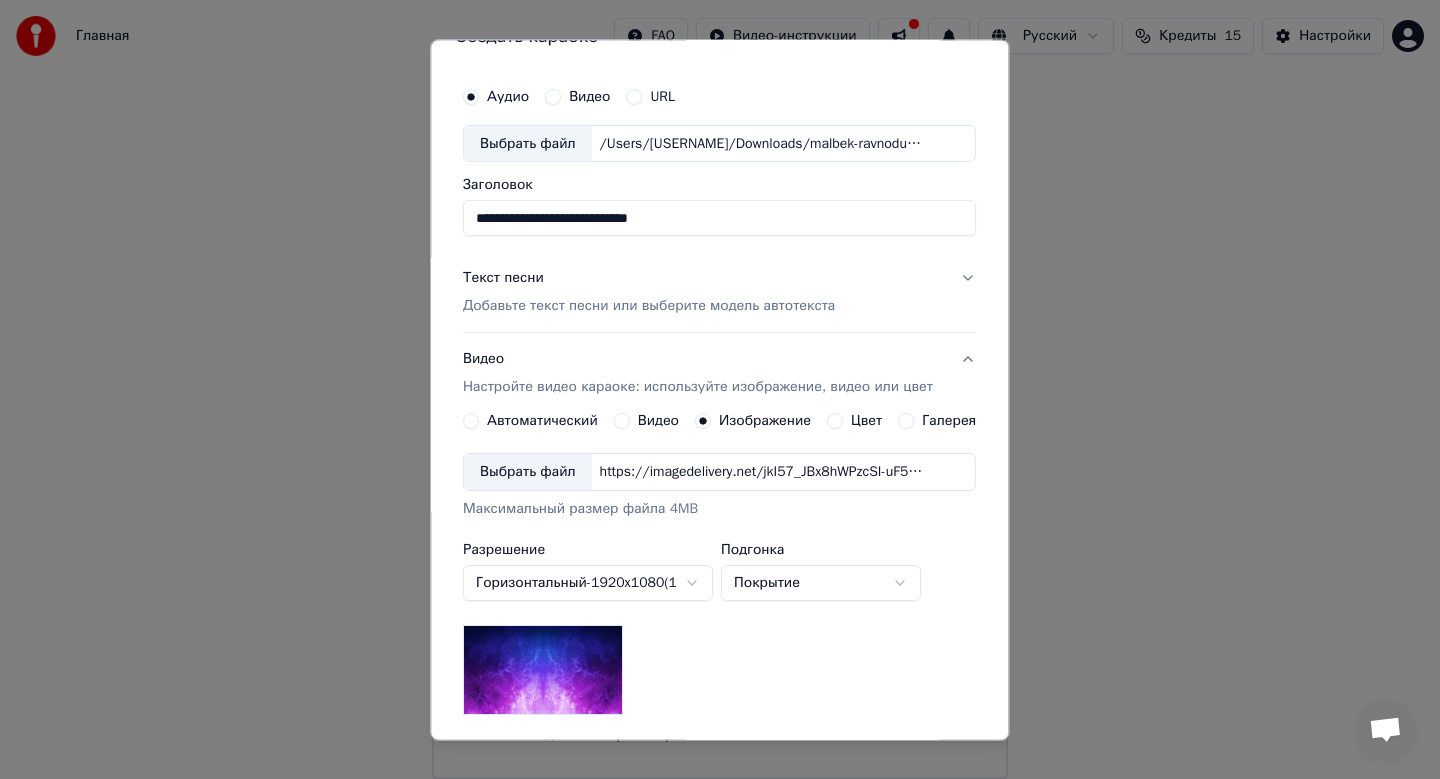 click on "Выбрать файл" at bounding box center (528, 473) 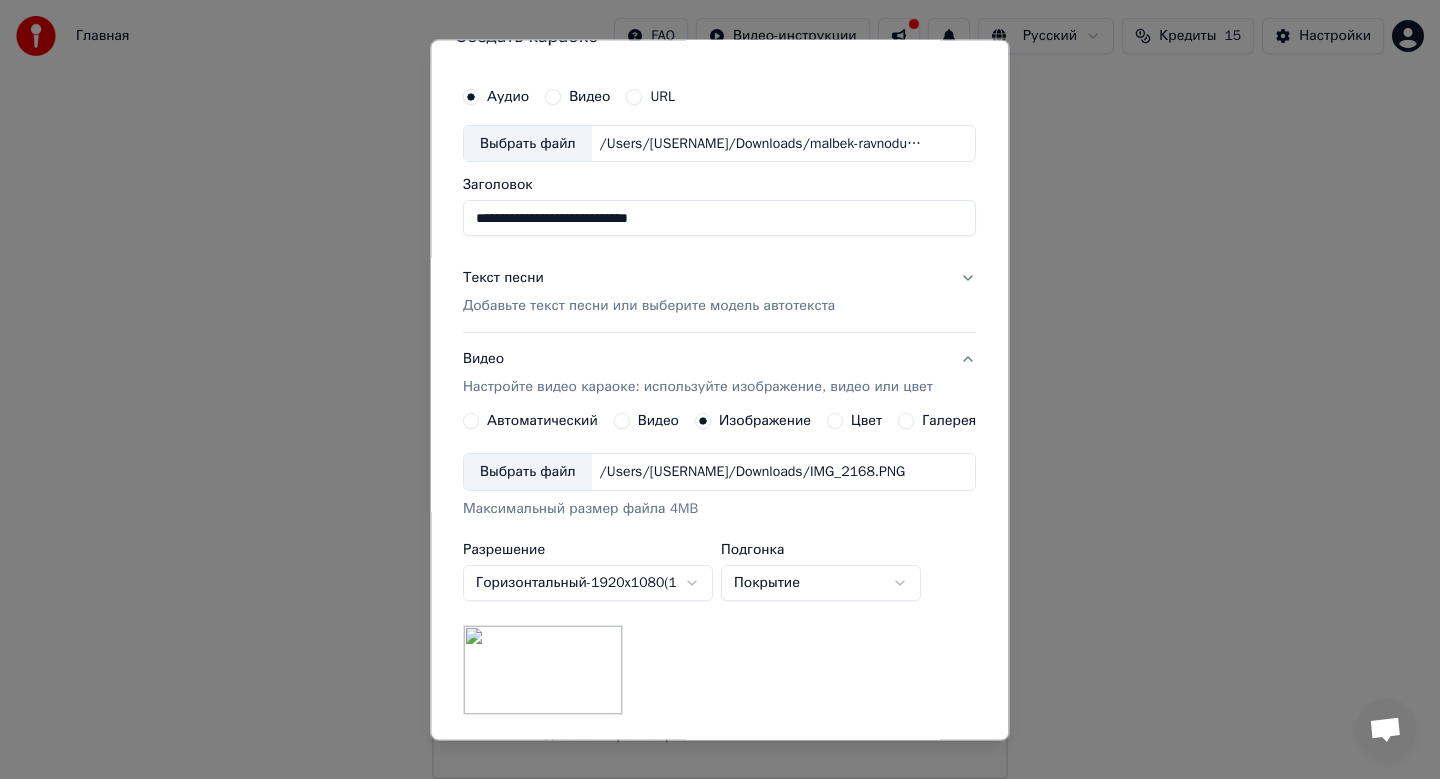scroll, scrollTop: 299, scrollLeft: 0, axis: vertical 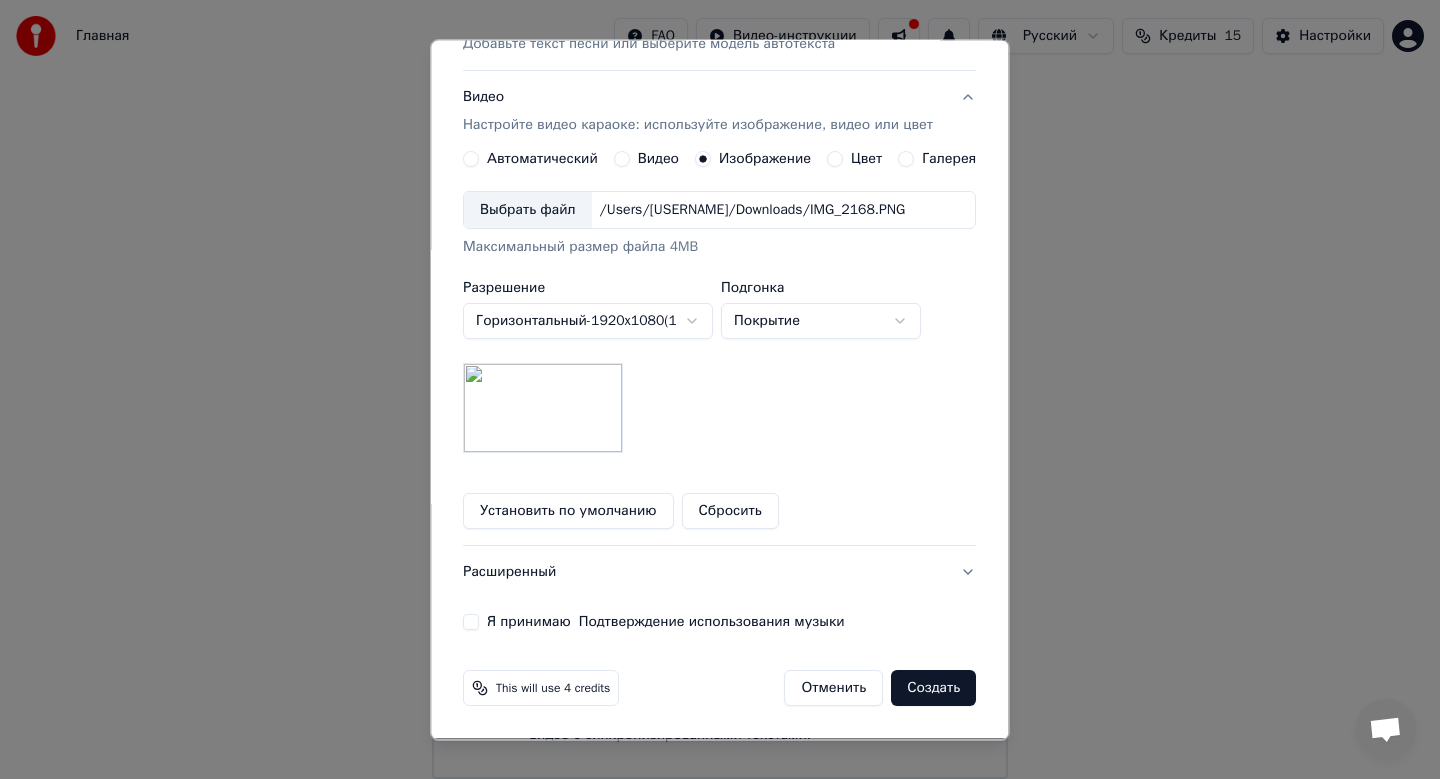 click on "Я принимаю   Подтверждение использования музыки" at bounding box center (719, 623) 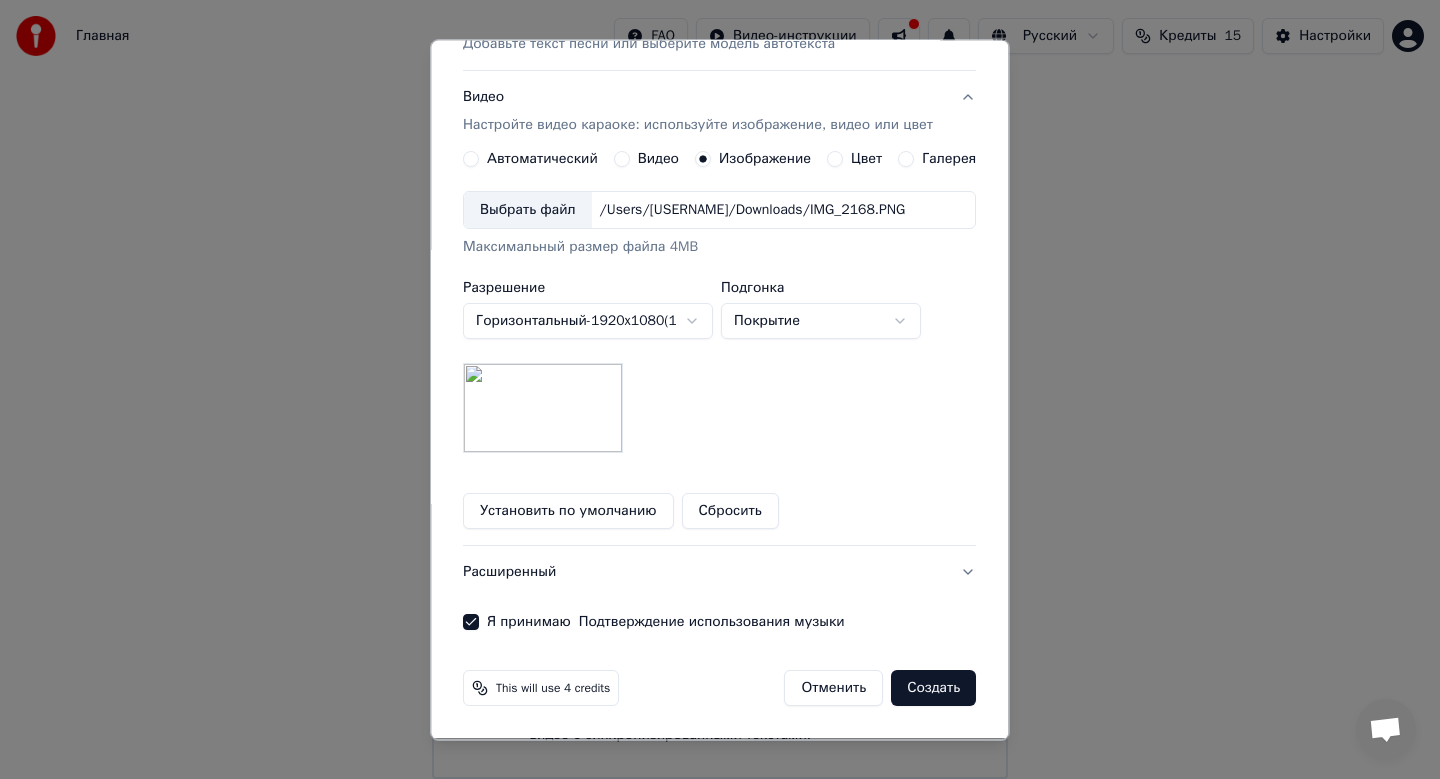 click on "Создать" at bounding box center [934, 689] 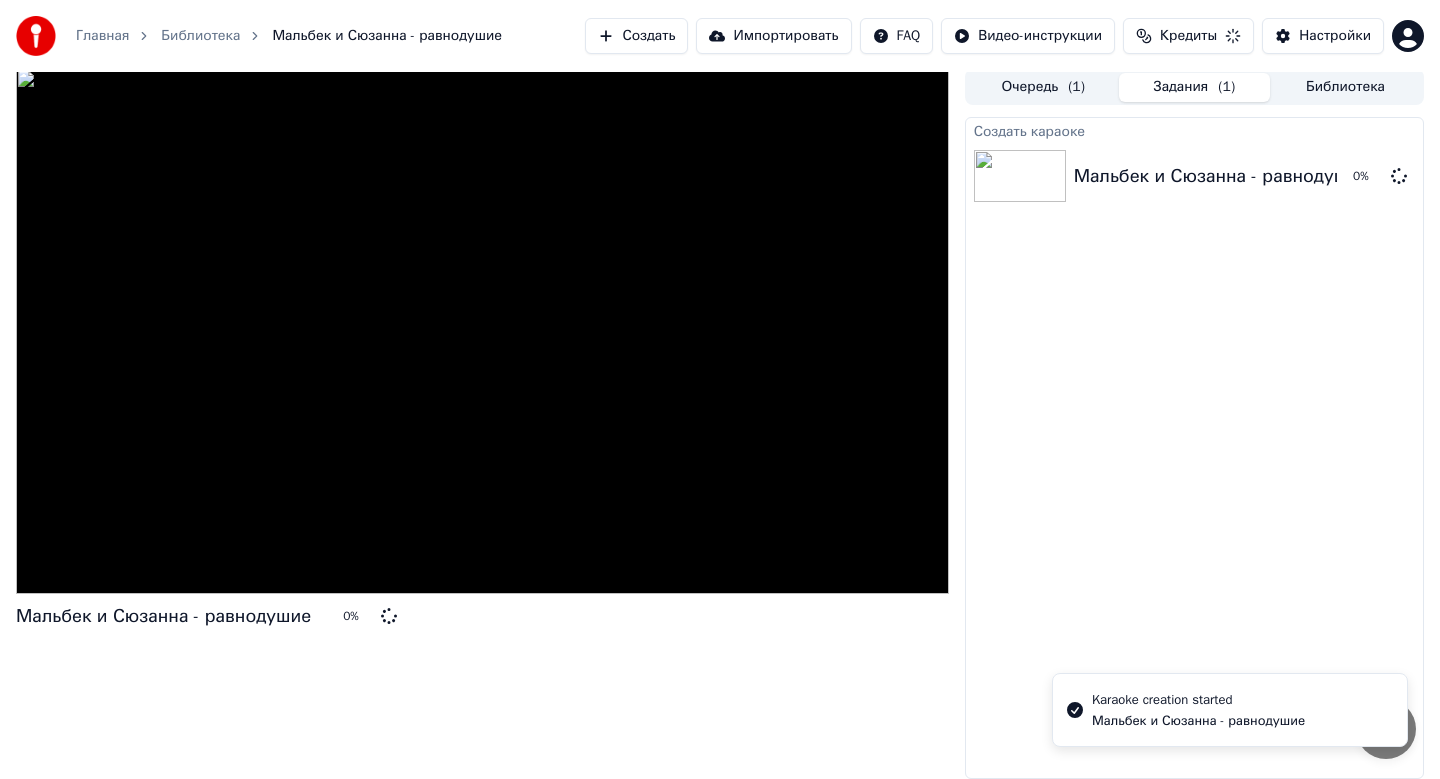 scroll, scrollTop: 3, scrollLeft: 0, axis: vertical 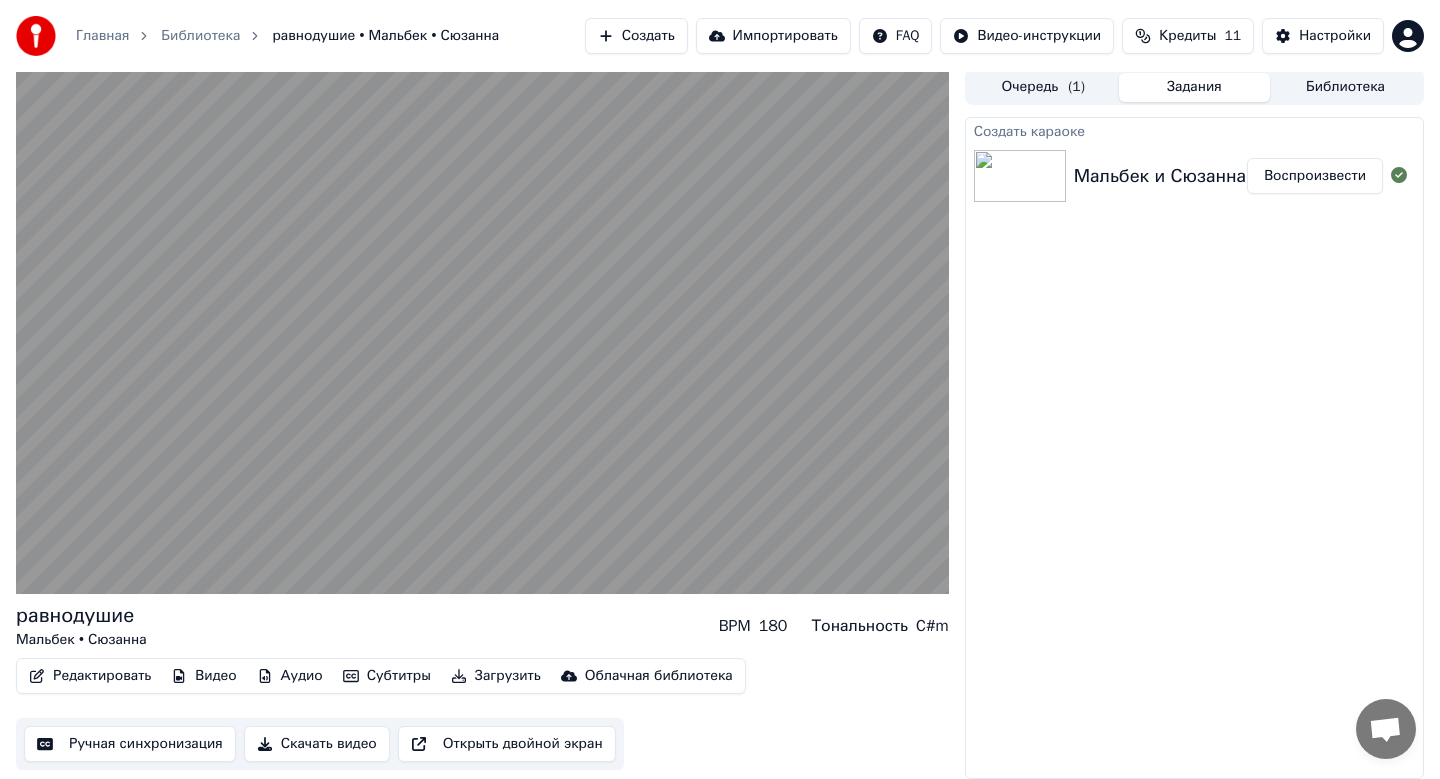 click on "Воспроизвести" at bounding box center [1315, 176] 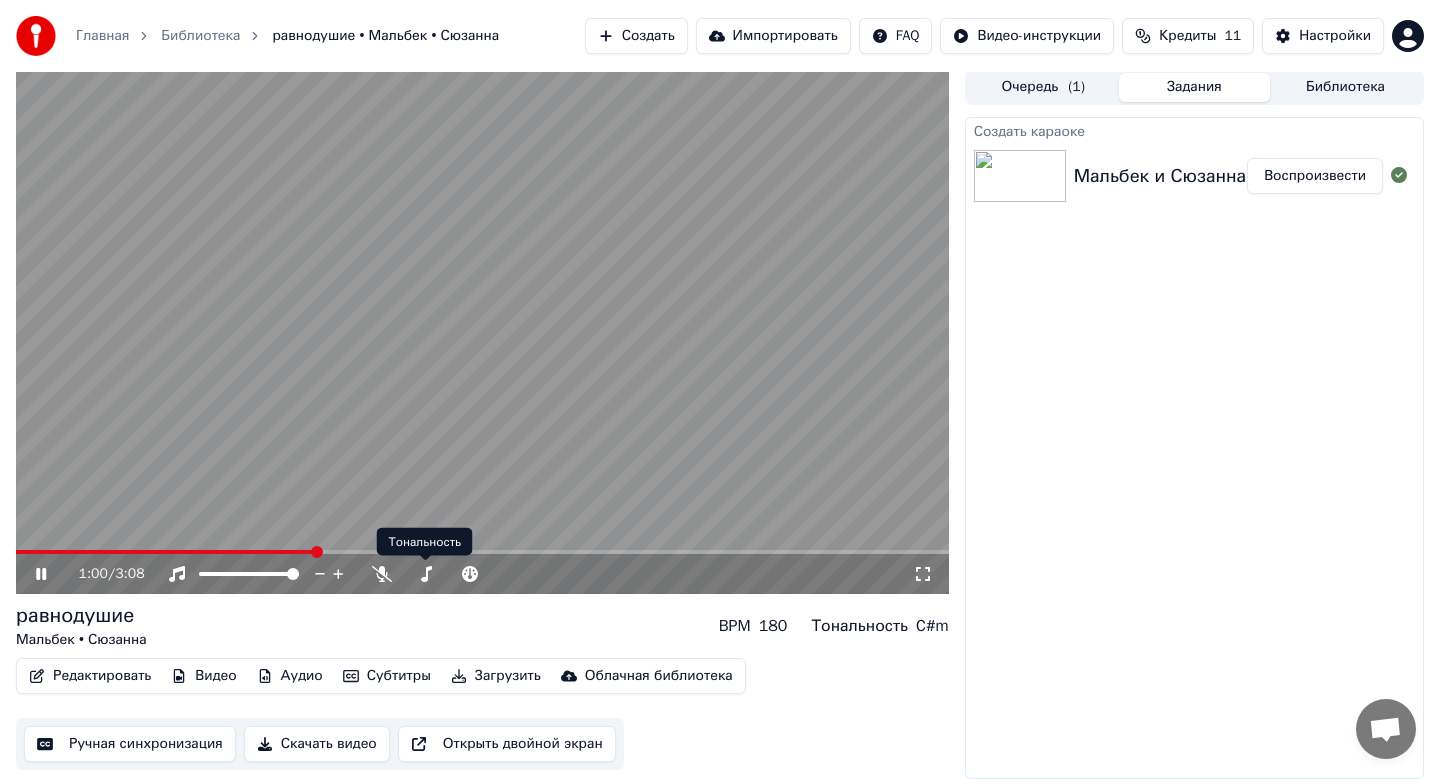 click 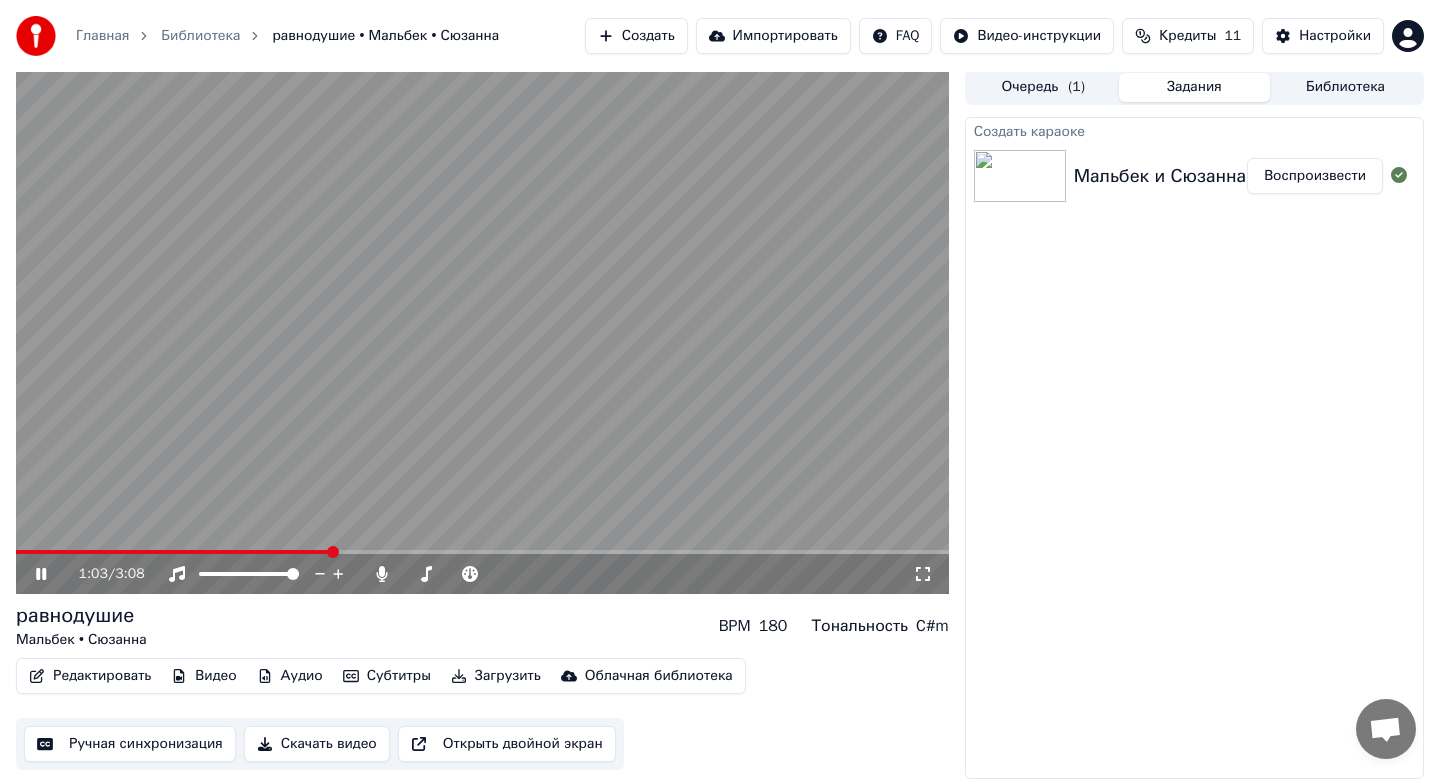click 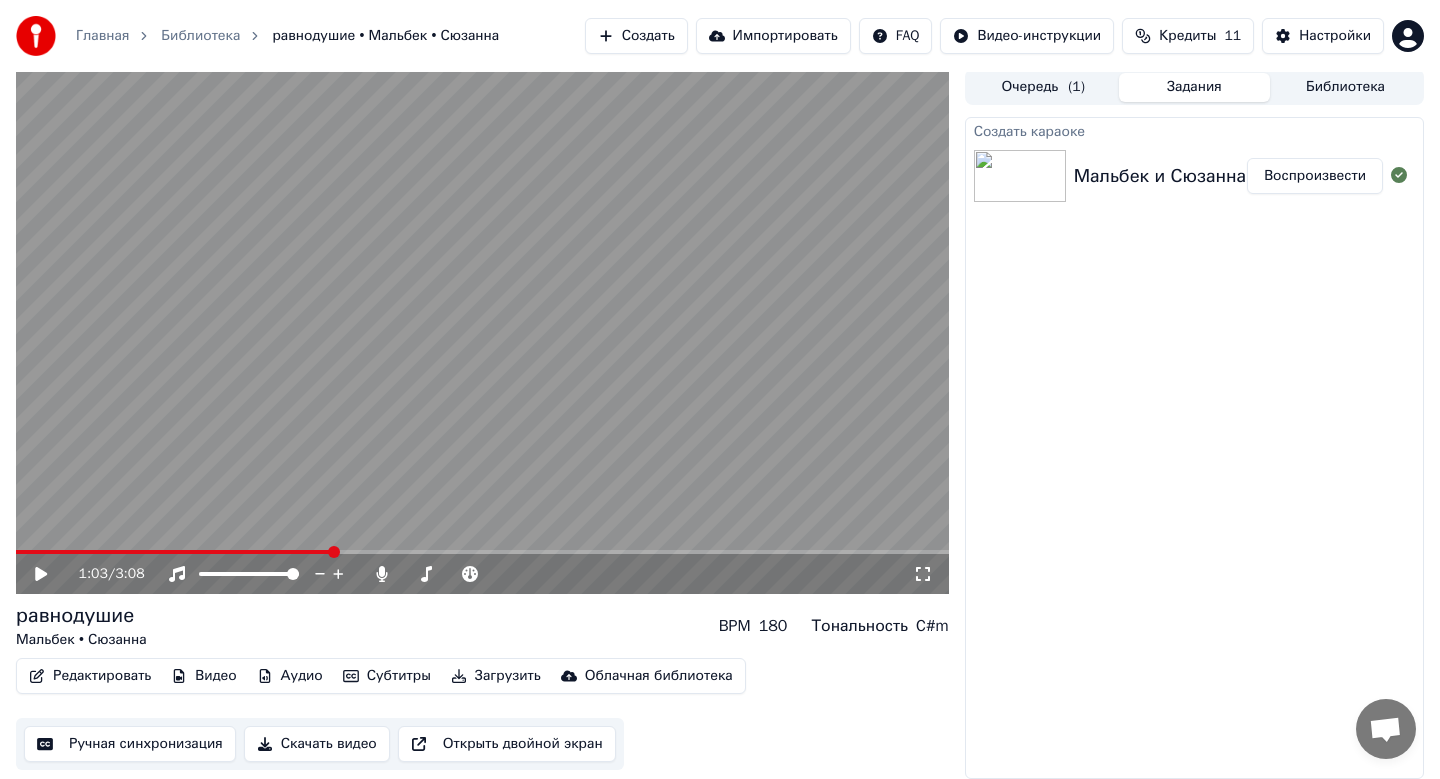 click on "Скачать видео" at bounding box center [317, 744] 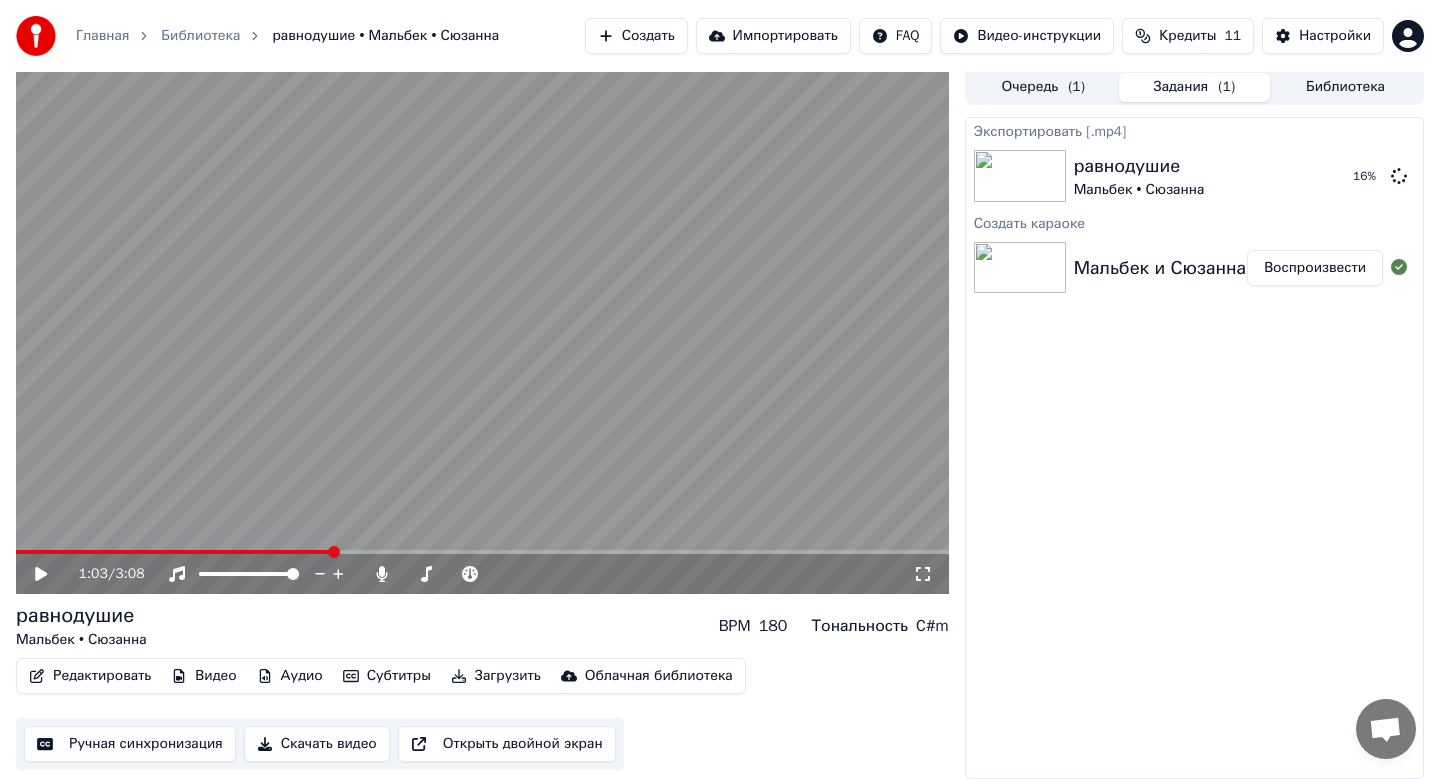 click on "Создать" at bounding box center [636, 36] 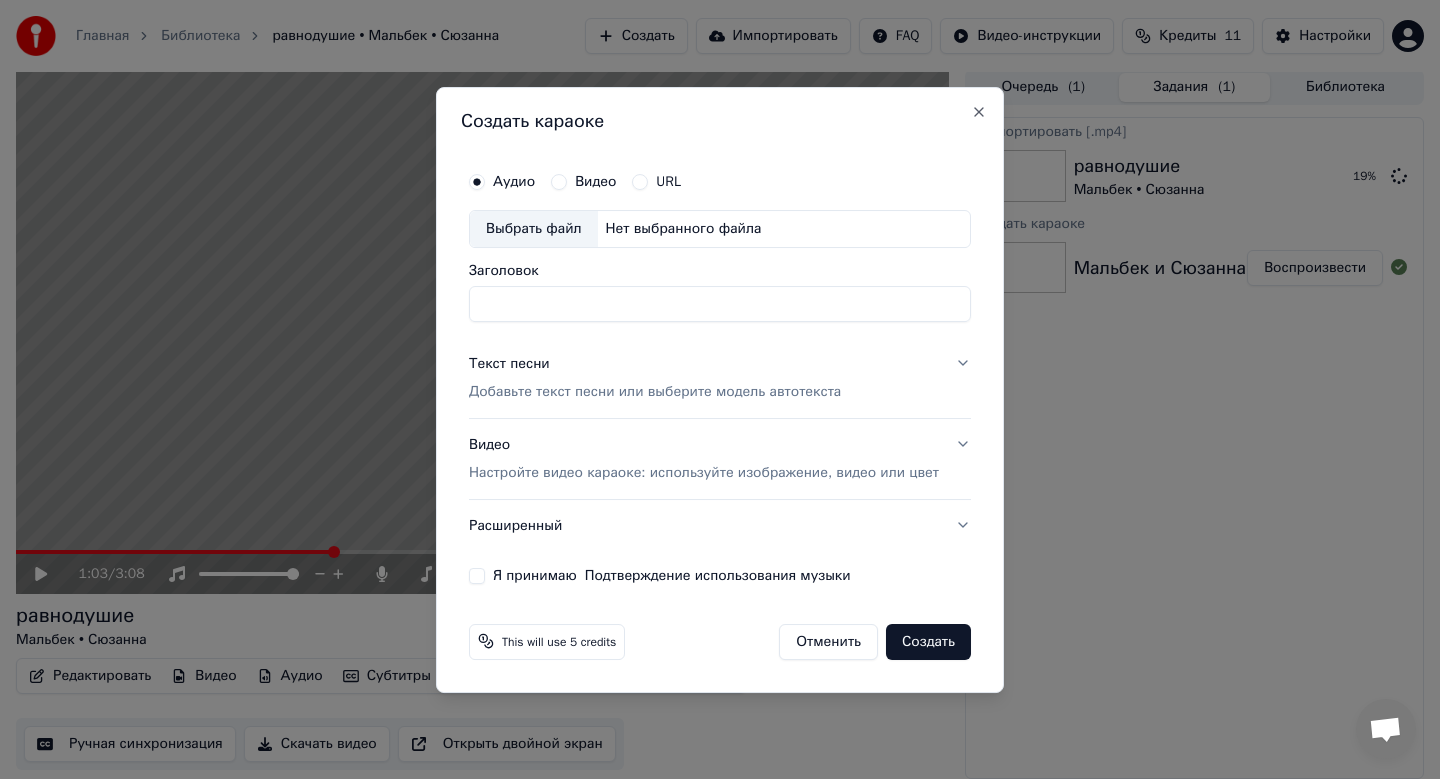 click on "Выбрать файл" at bounding box center (534, 229) 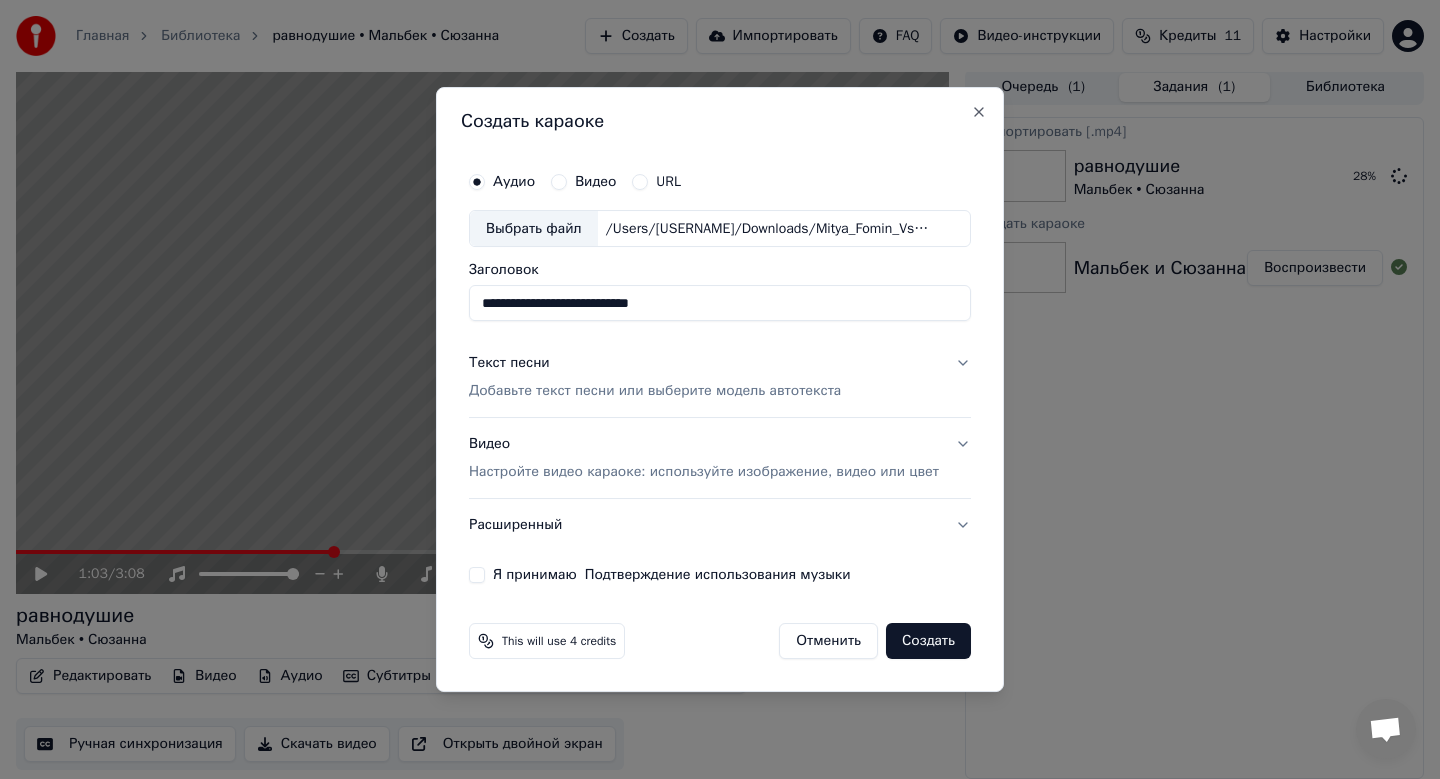 click on "**********" at bounding box center [720, 304] 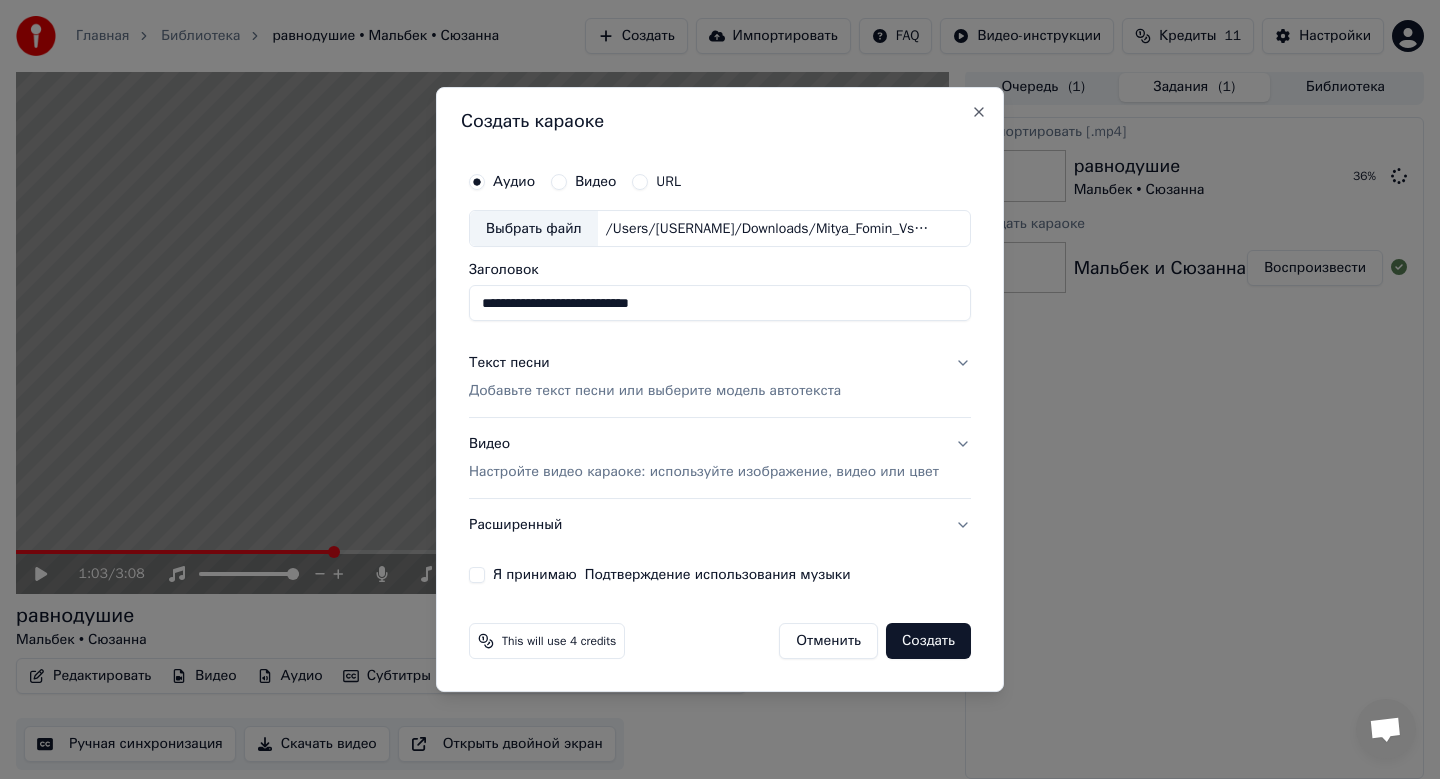 drag, startPoint x: 730, startPoint y: 310, endPoint x: 387, endPoint y: 301, distance: 343.11804 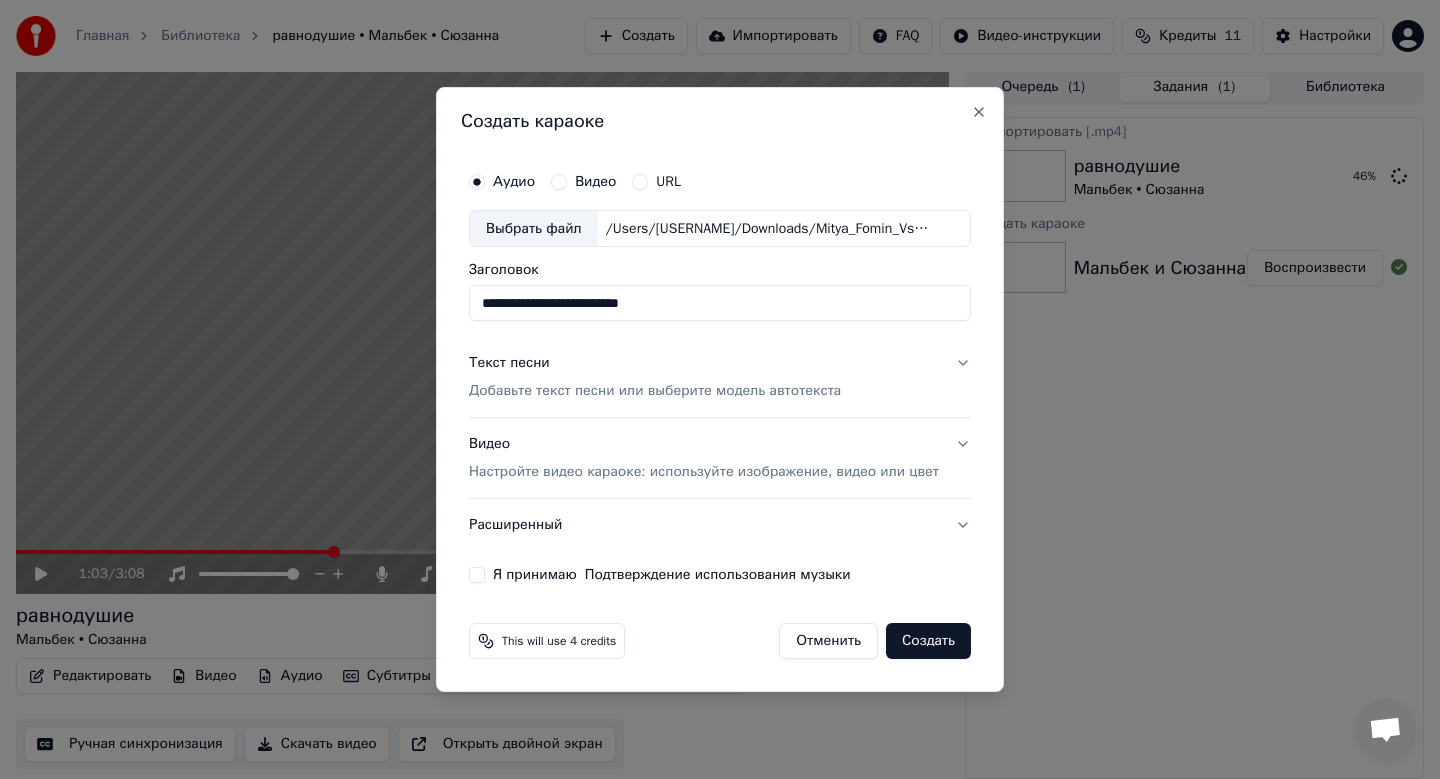 type on "**********" 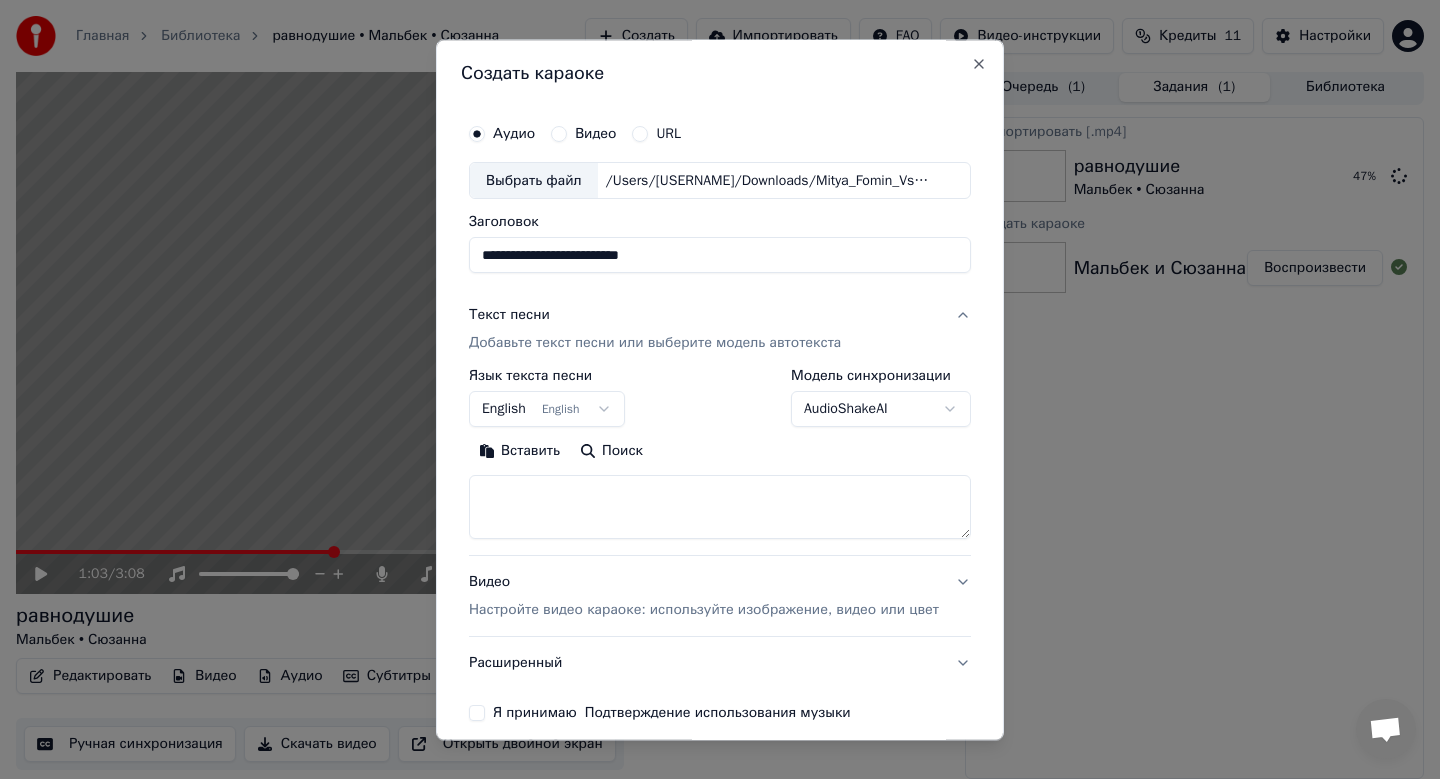 click on "**********" at bounding box center (720, 386) 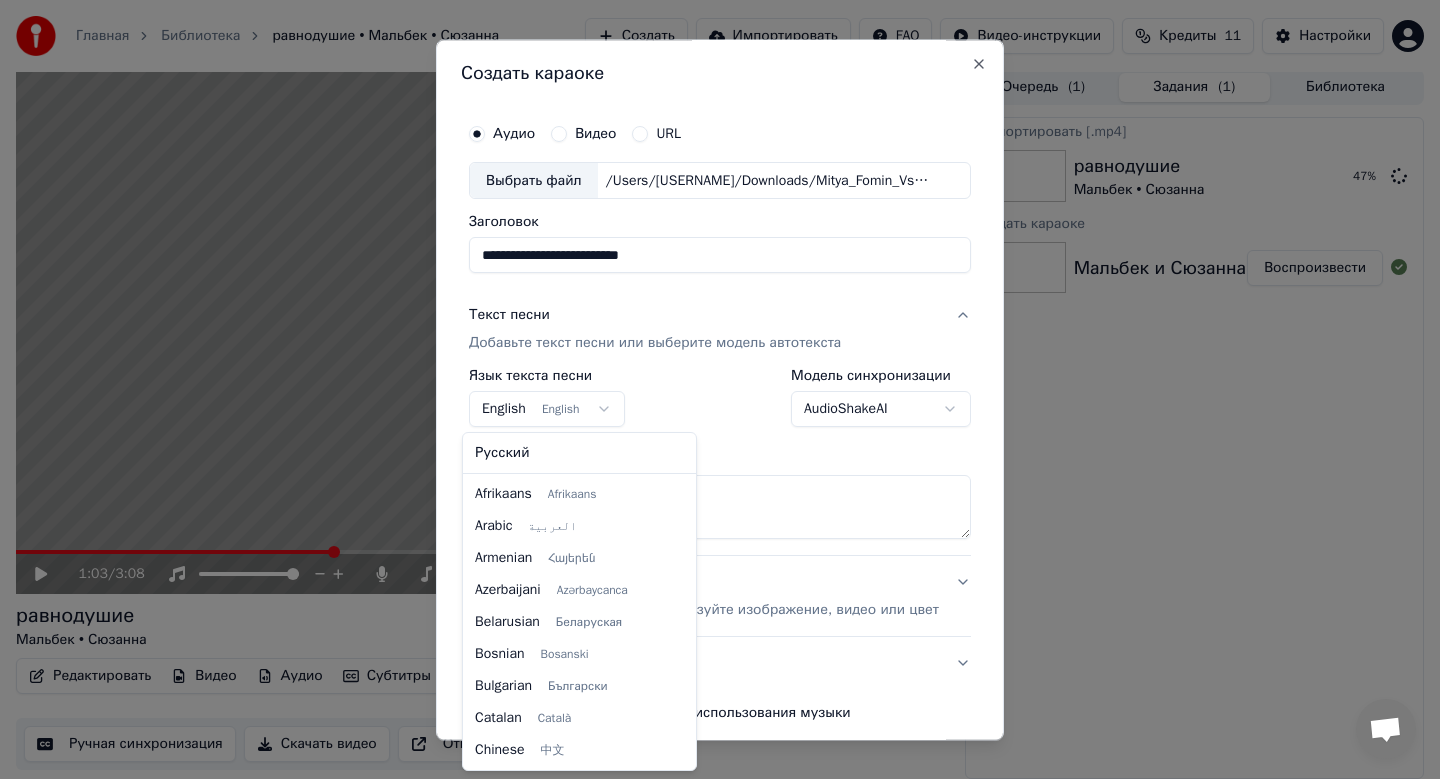 scroll, scrollTop: 160, scrollLeft: 0, axis: vertical 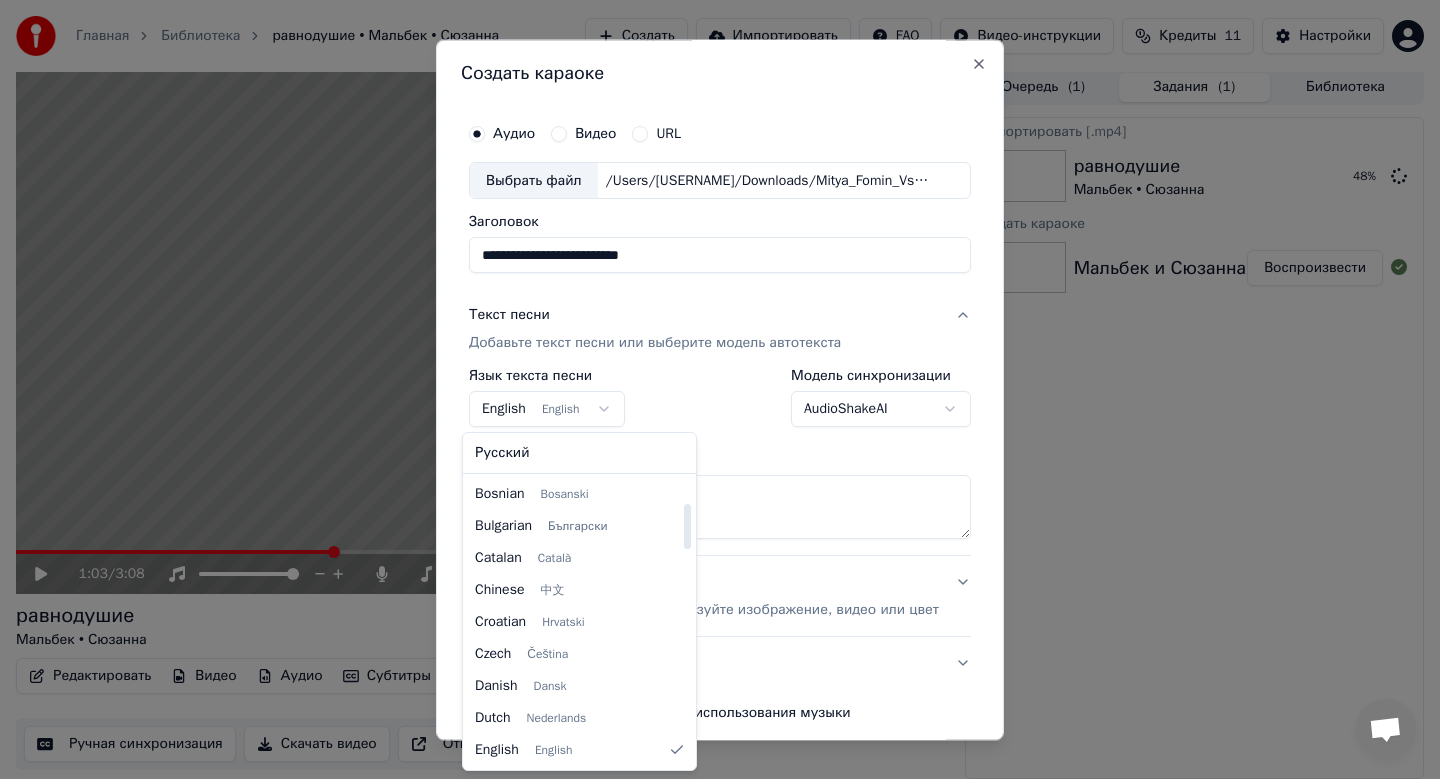select on "**" 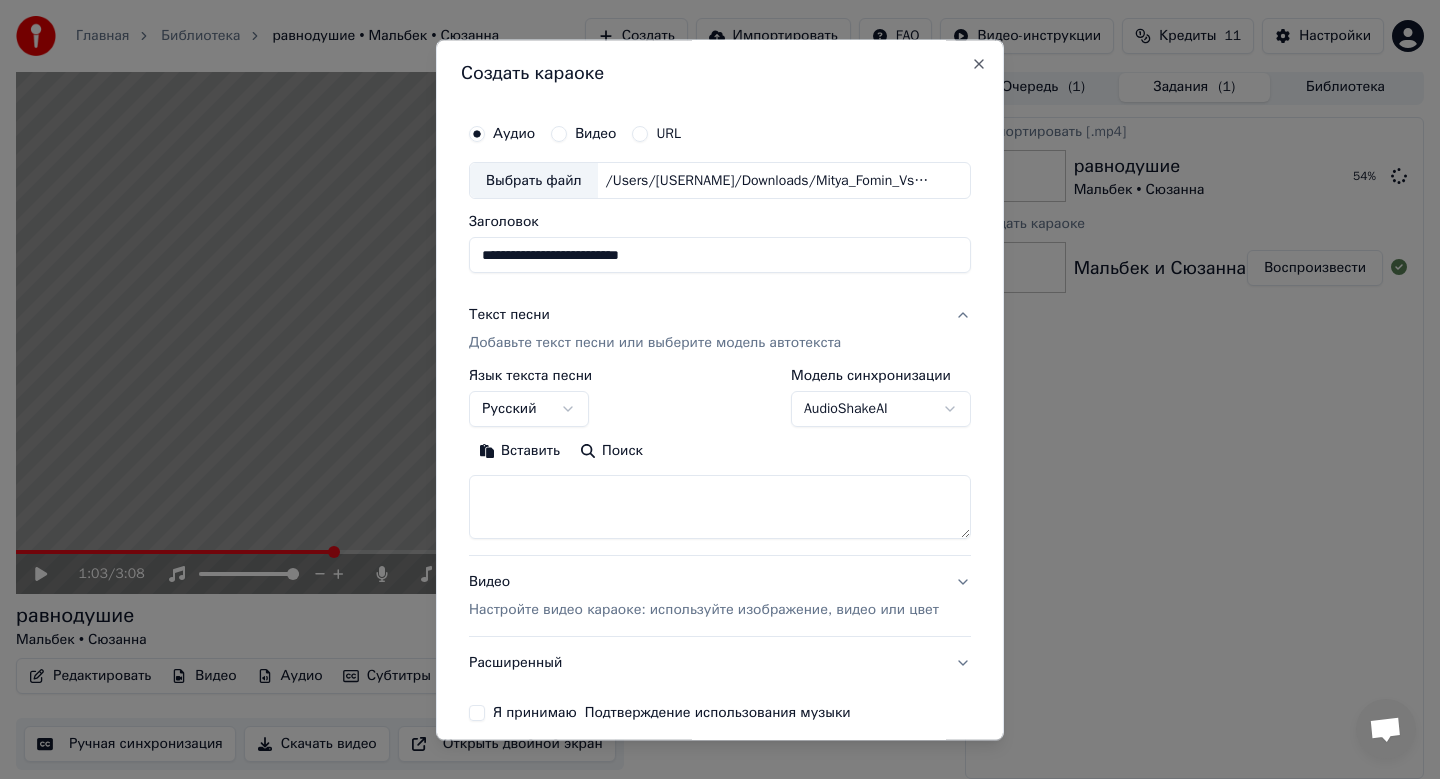 click at bounding box center (720, 508) 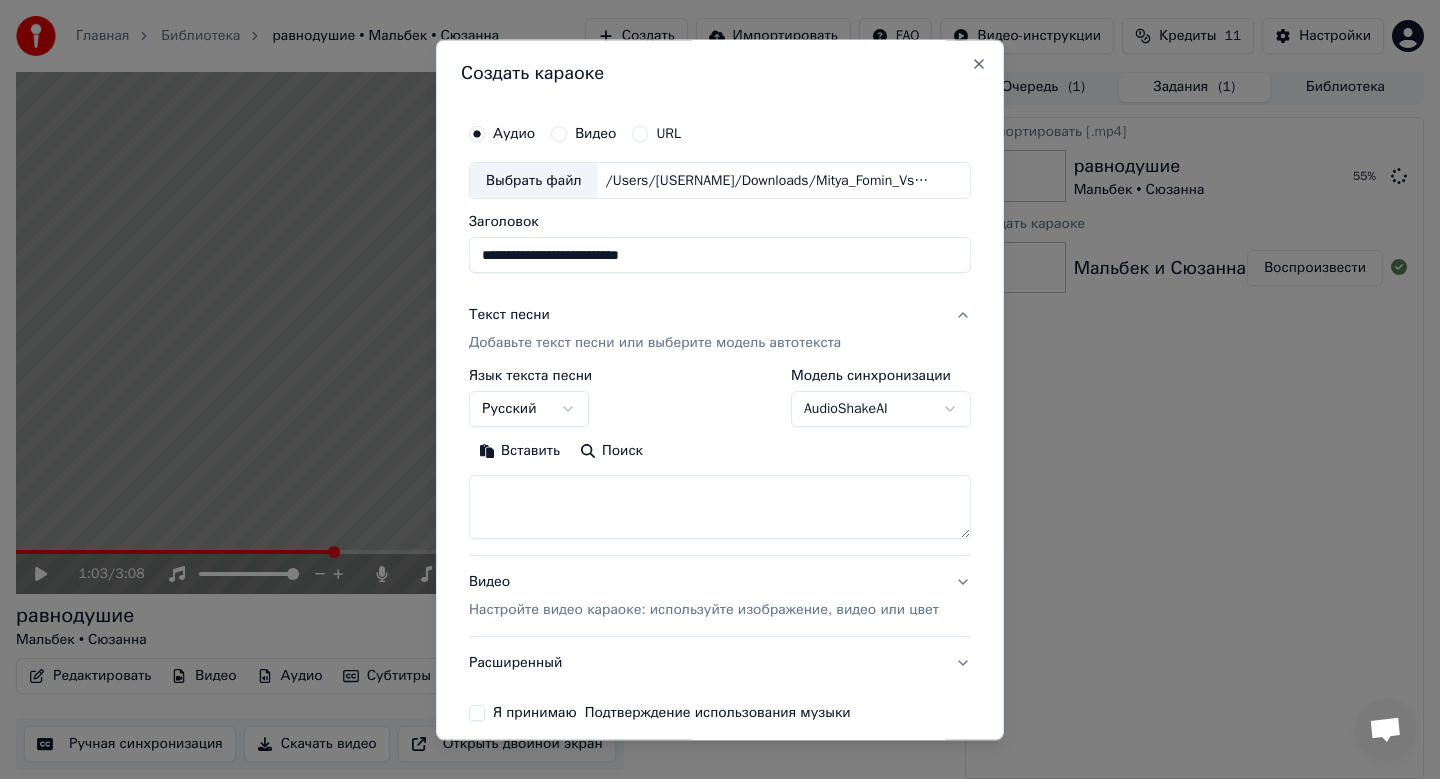 click on "Вставить" at bounding box center (519, 452) 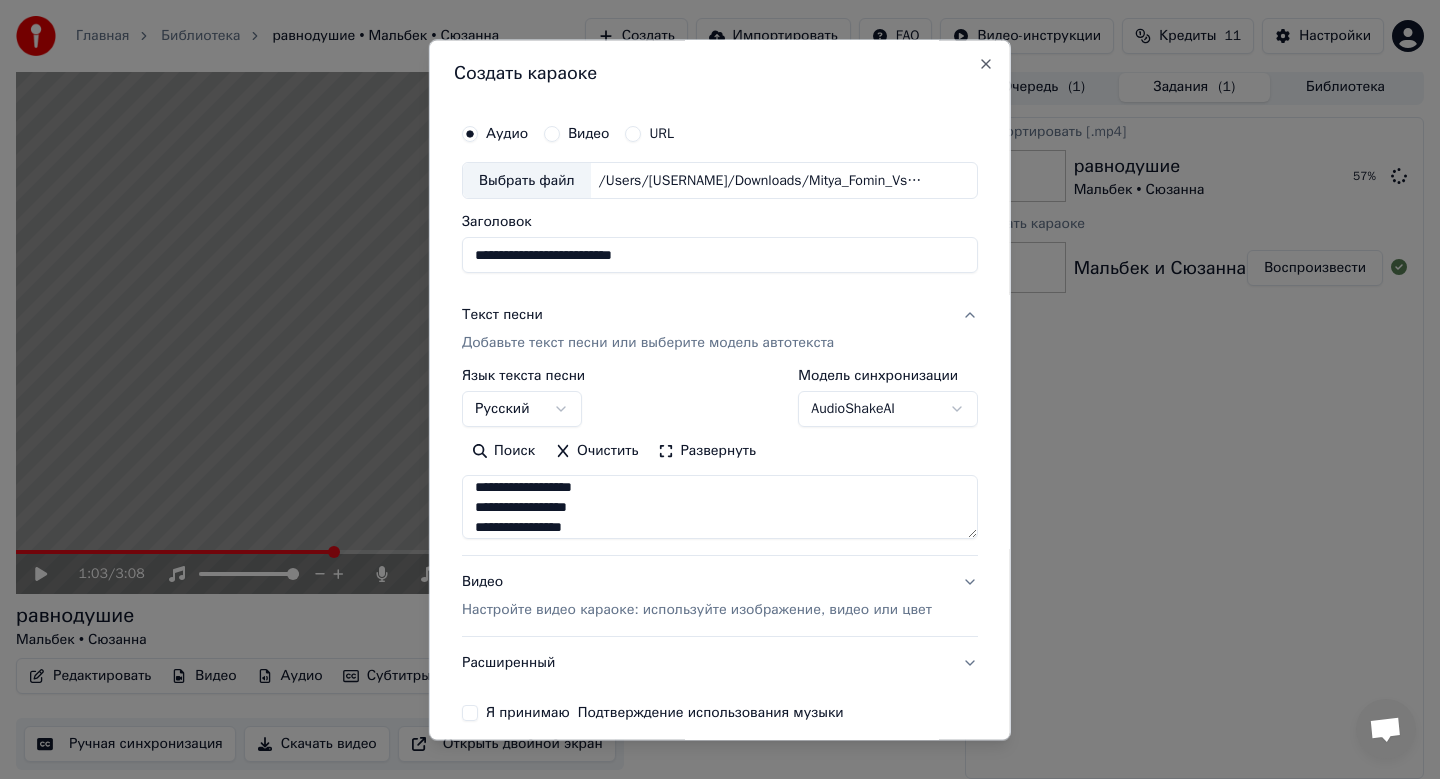 scroll, scrollTop: 645, scrollLeft: 0, axis: vertical 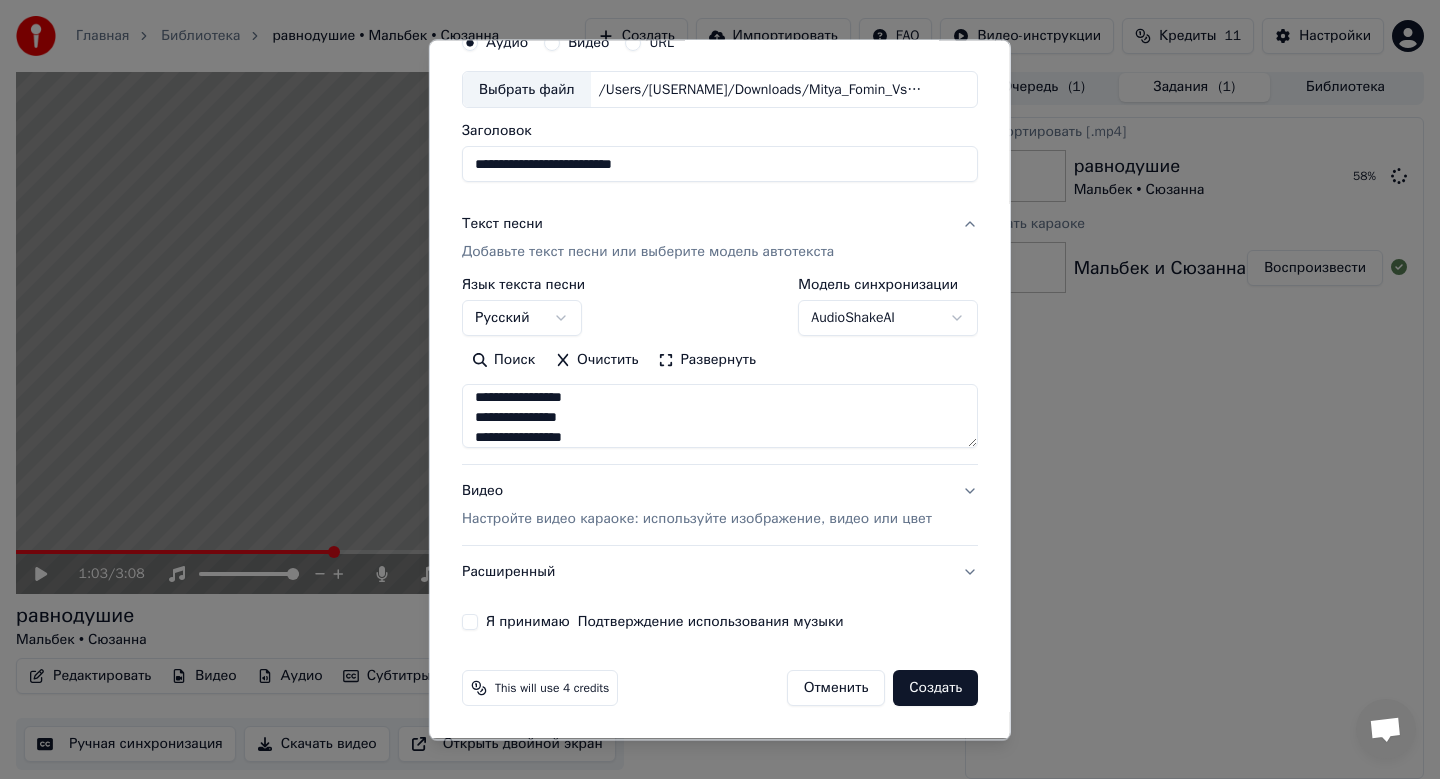 click on "Настройте видео караоке: используйте изображение, видео или цвет" at bounding box center [697, 520] 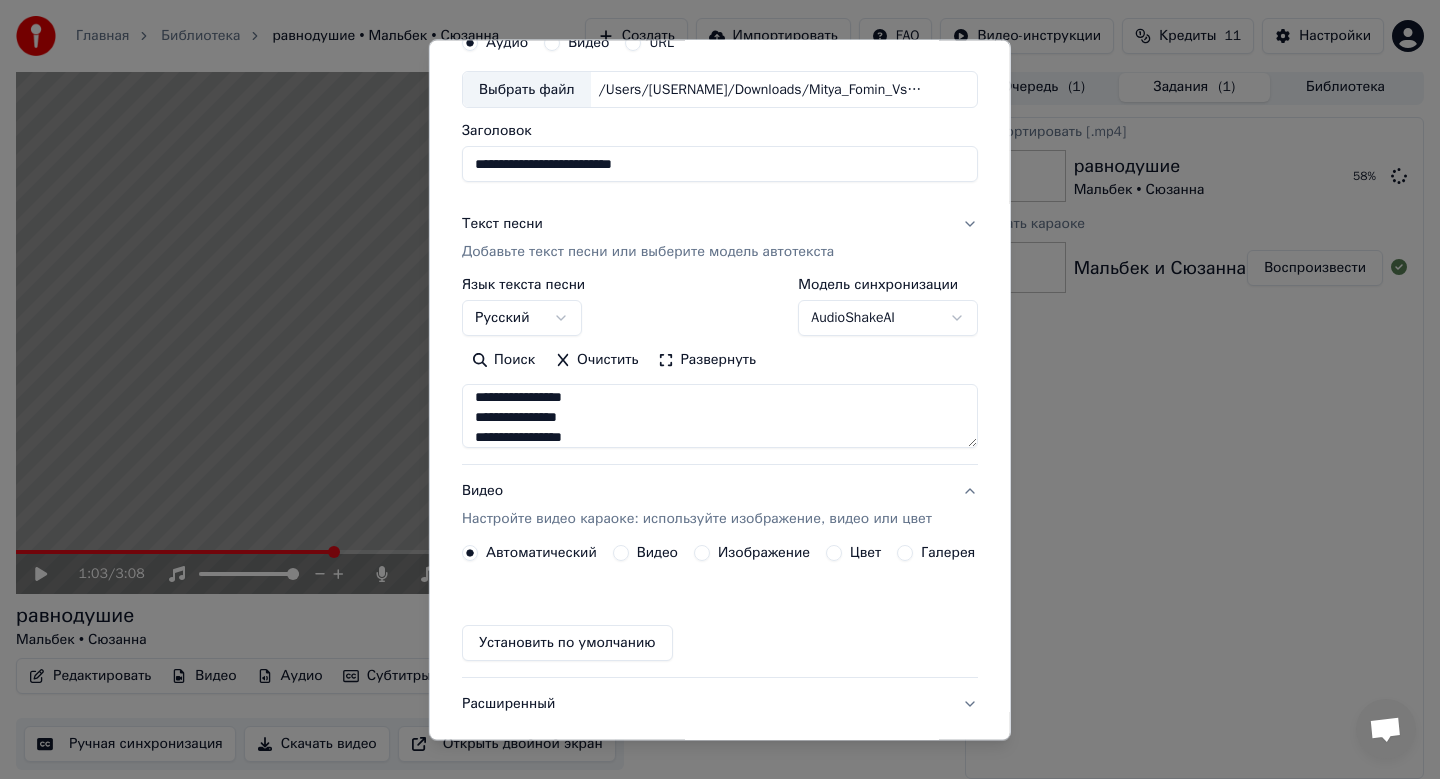 scroll, scrollTop: 37, scrollLeft: 0, axis: vertical 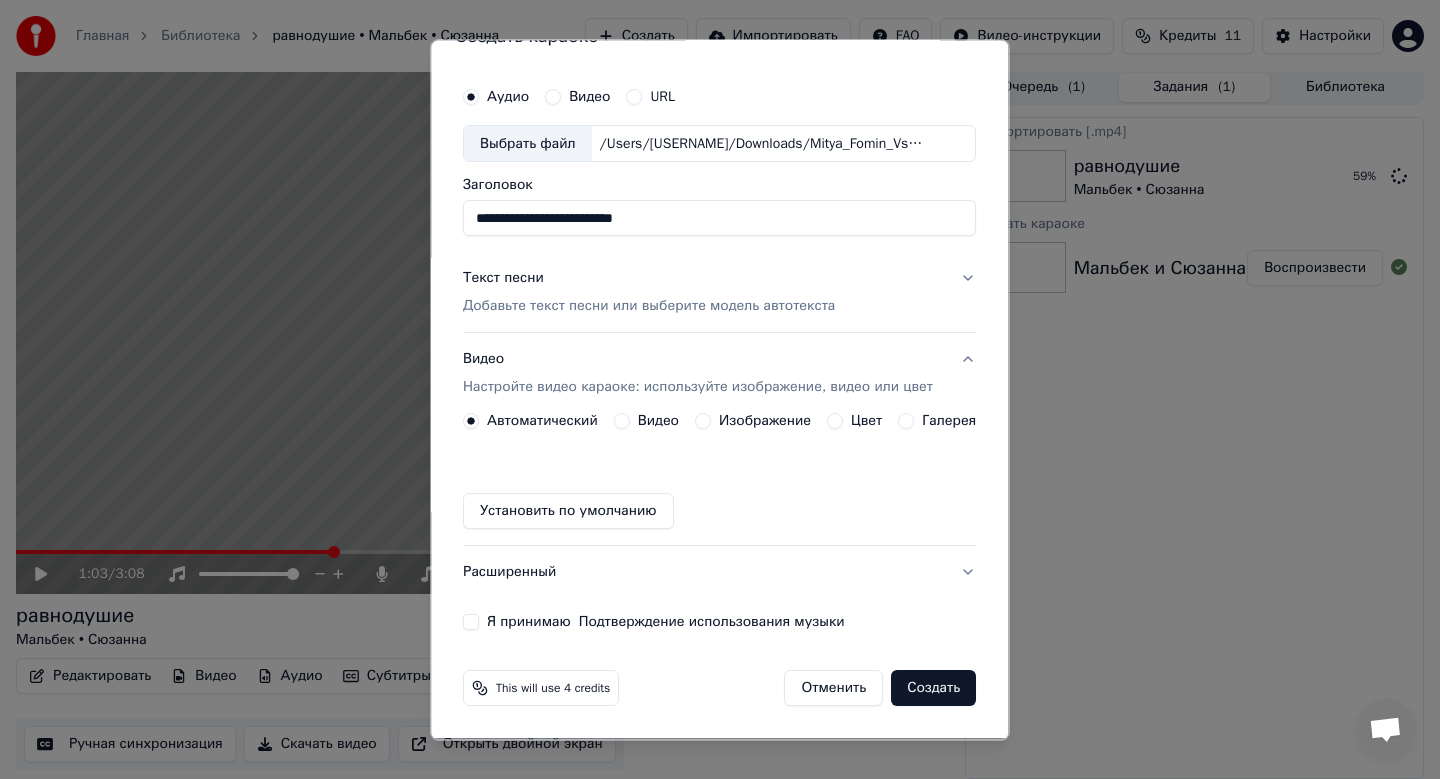 click on "Изображение" at bounding box center [765, 422] 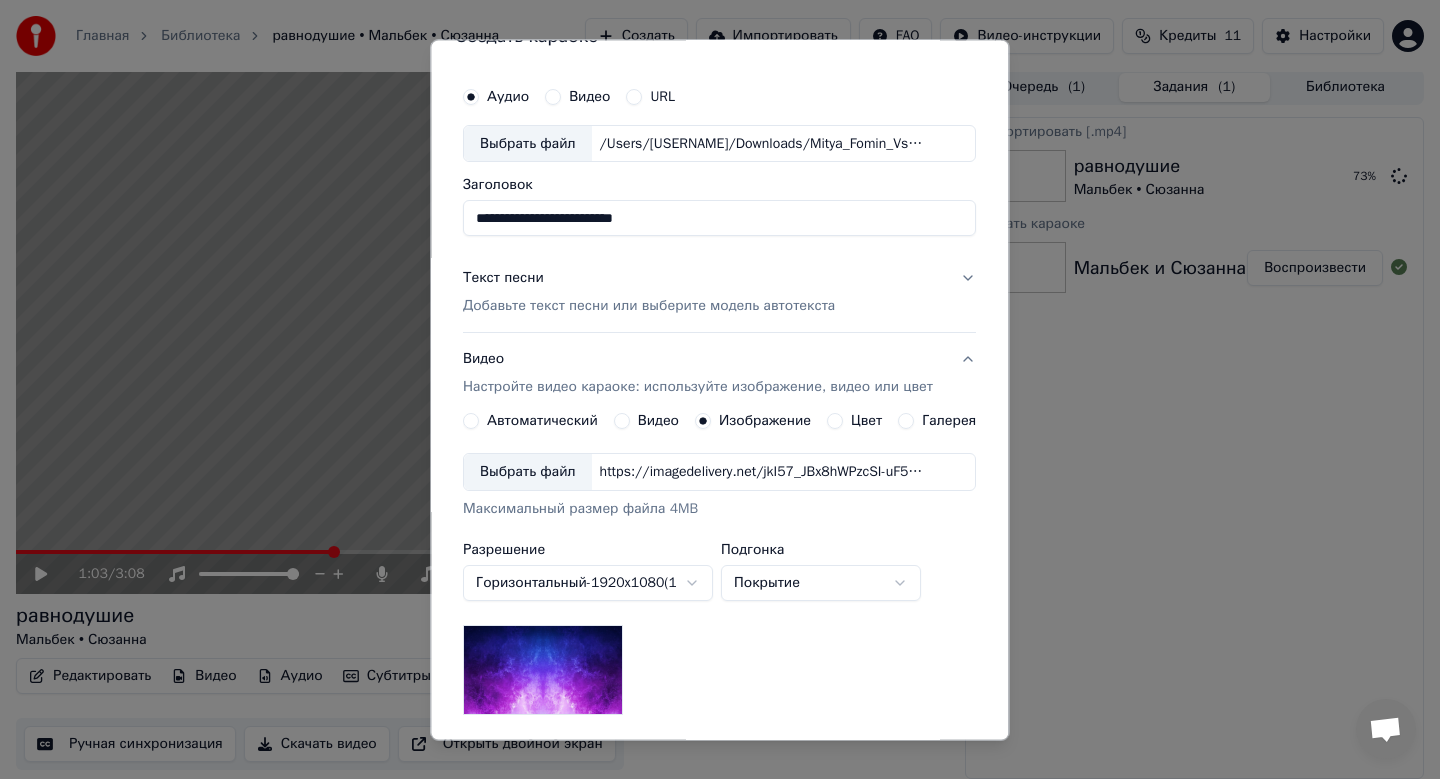click on "Выбрать файл" at bounding box center (528, 473) 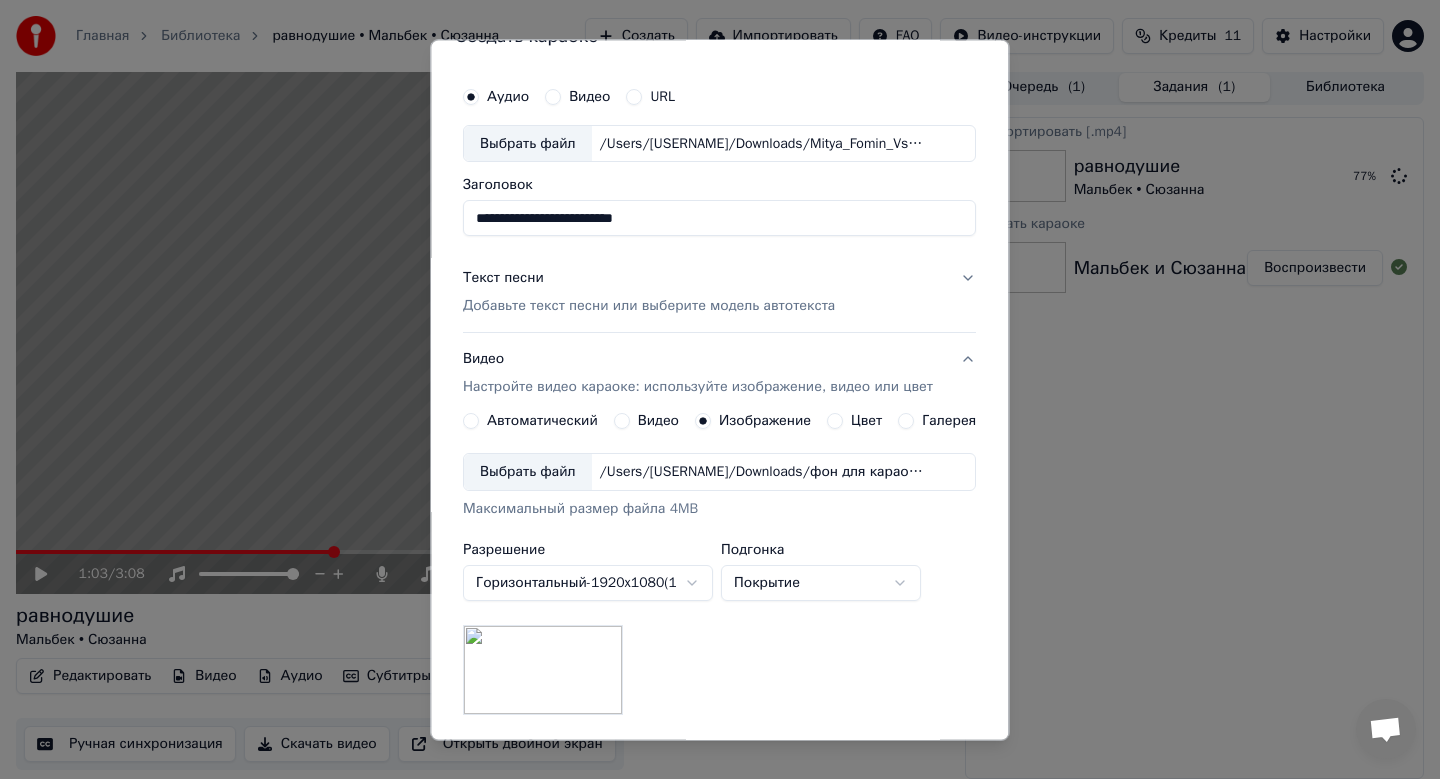 scroll, scrollTop: 299, scrollLeft: 0, axis: vertical 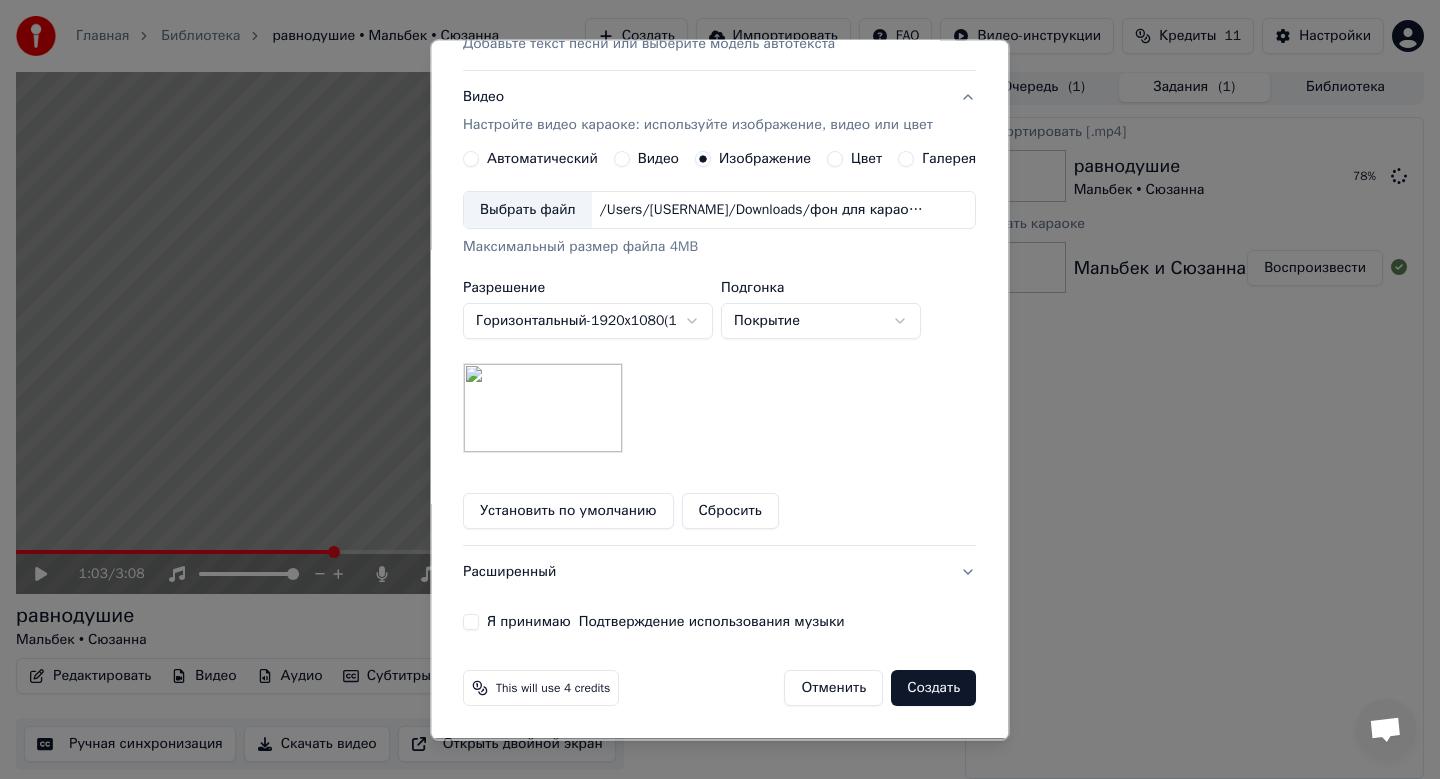 click on "Я принимаю   Подтверждение использования музыки" at bounding box center [471, 623] 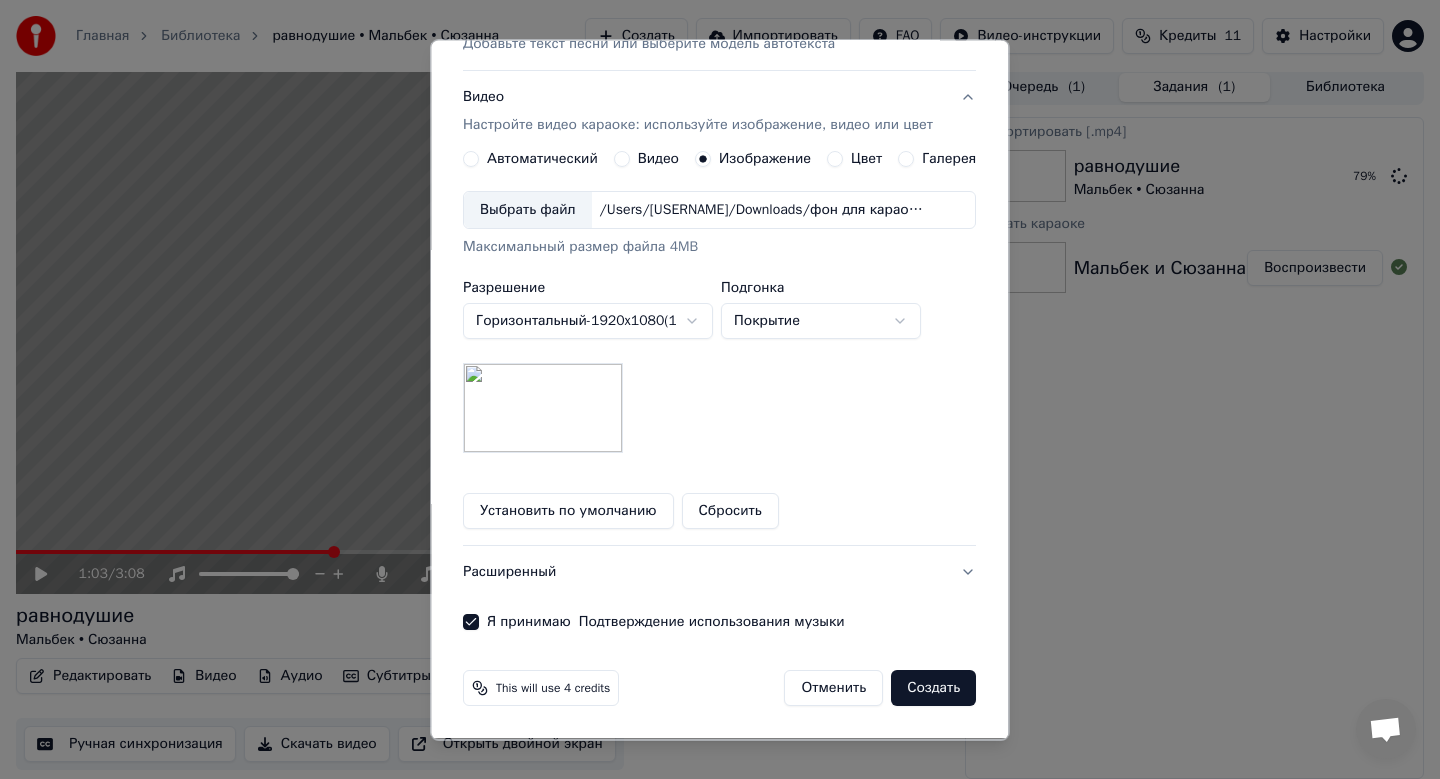 click on "Создать" at bounding box center (934, 689) 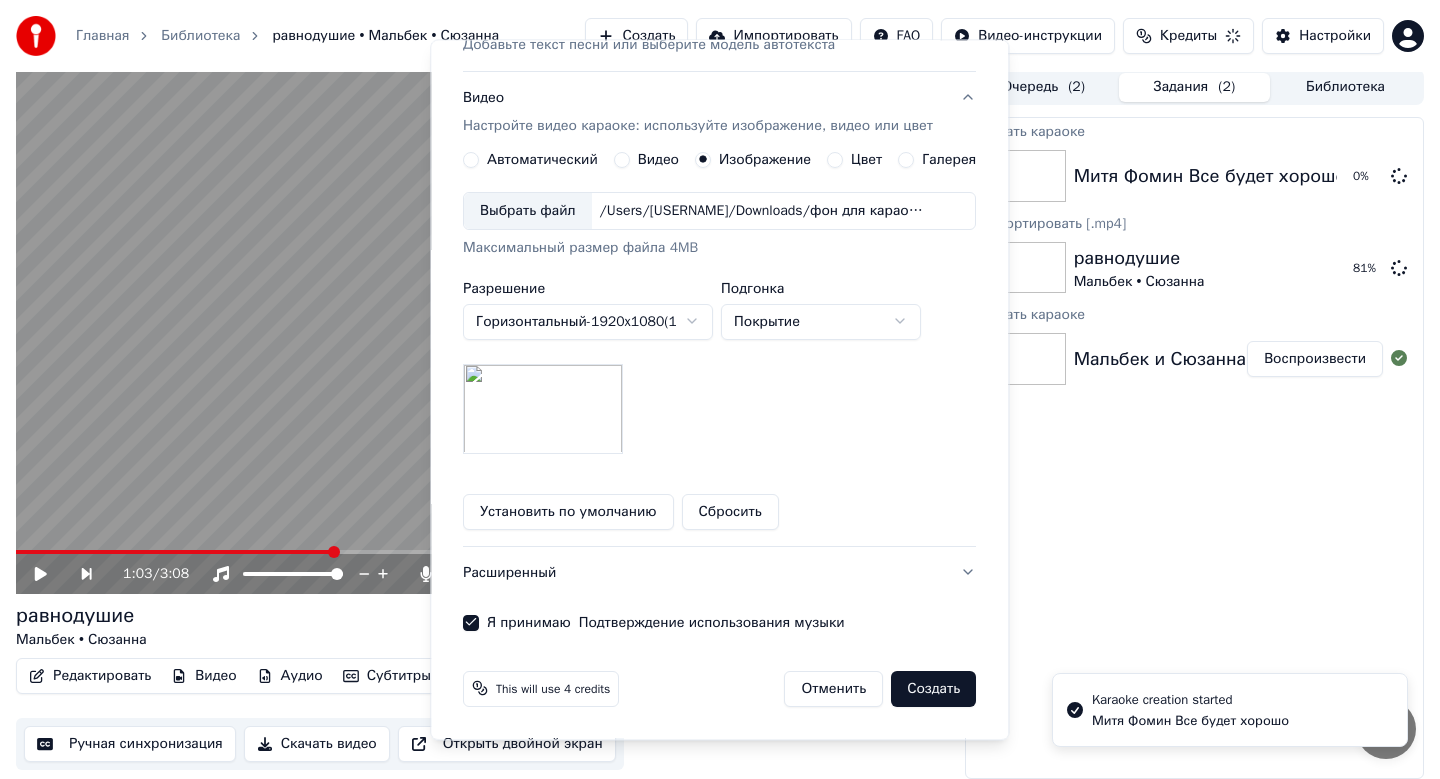 type 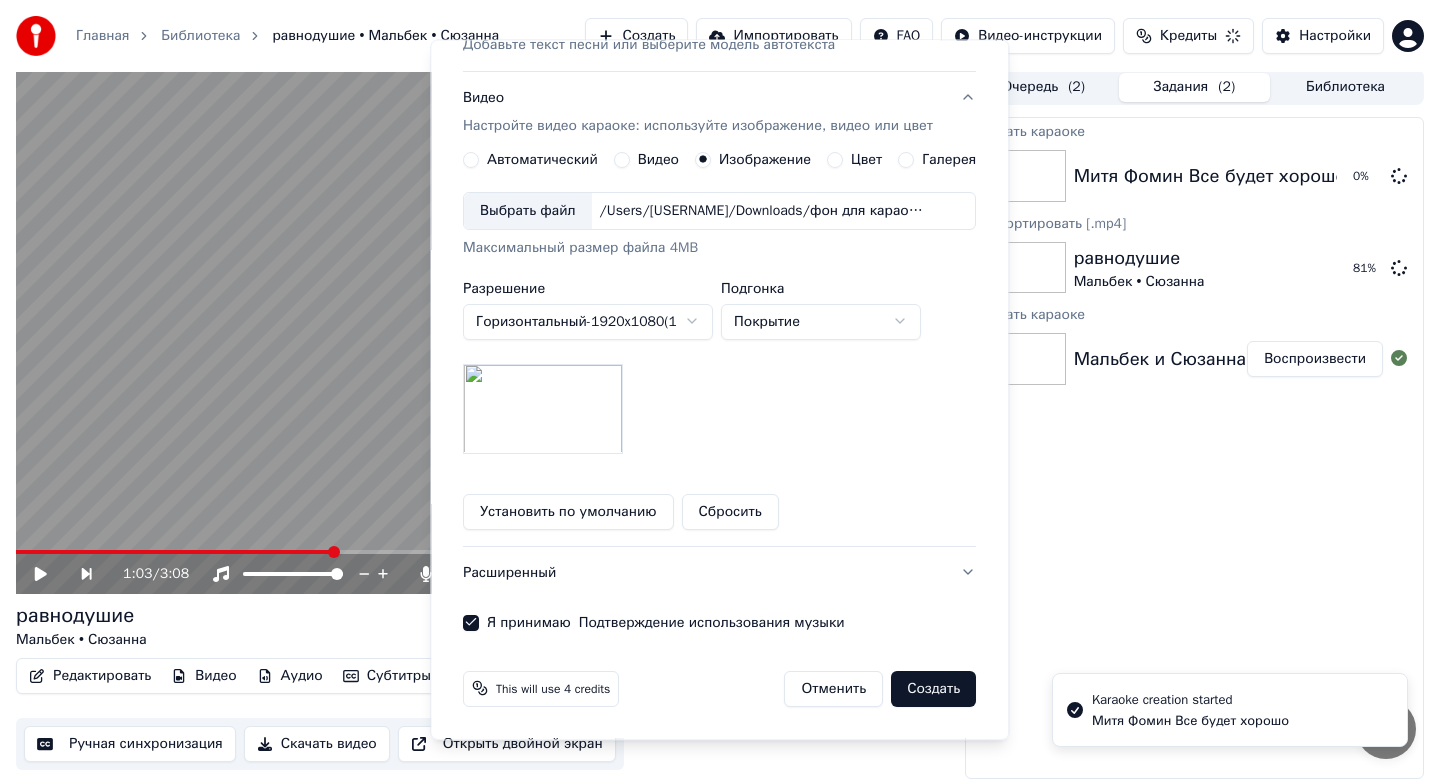 scroll, scrollTop: 37, scrollLeft: 0, axis: vertical 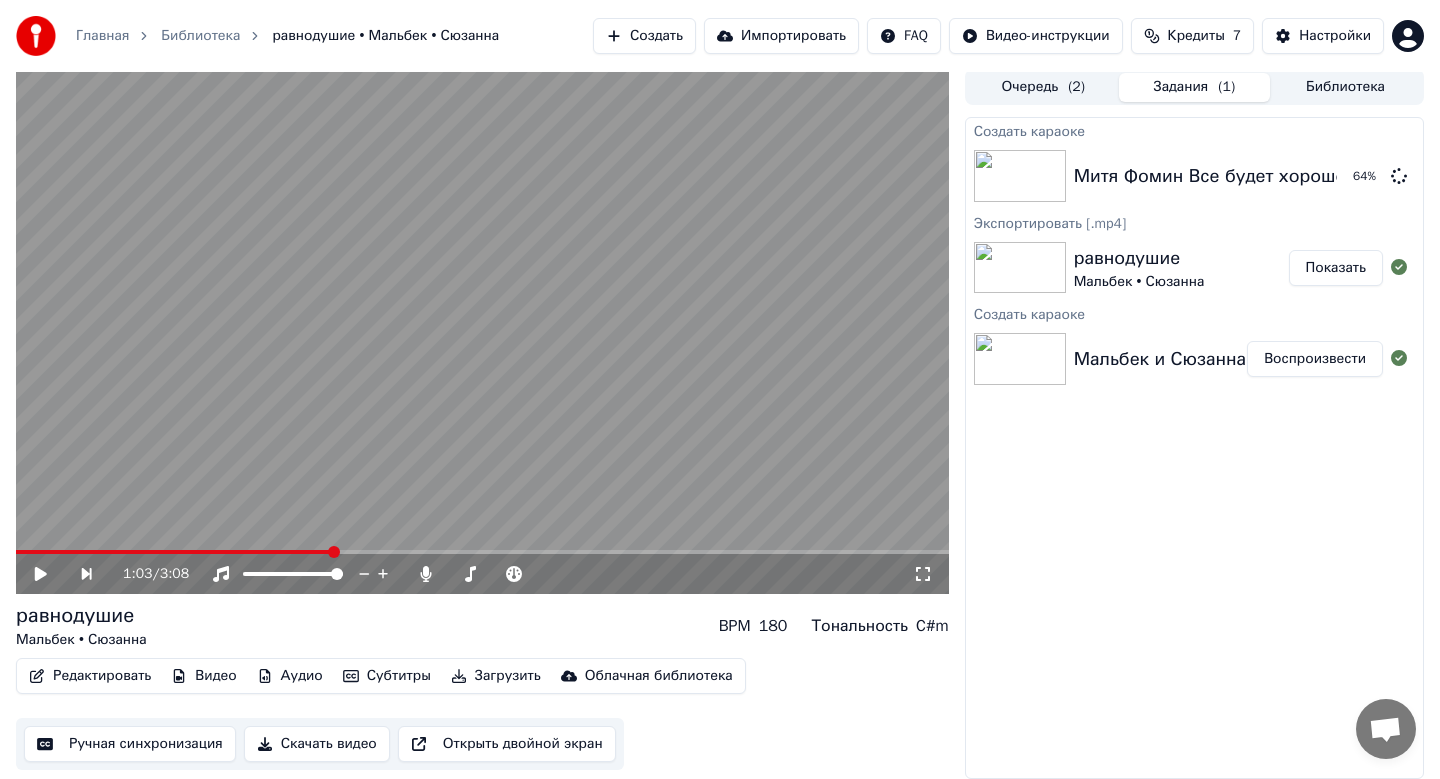 click on "Показать" at bounding box center [1336, 268] 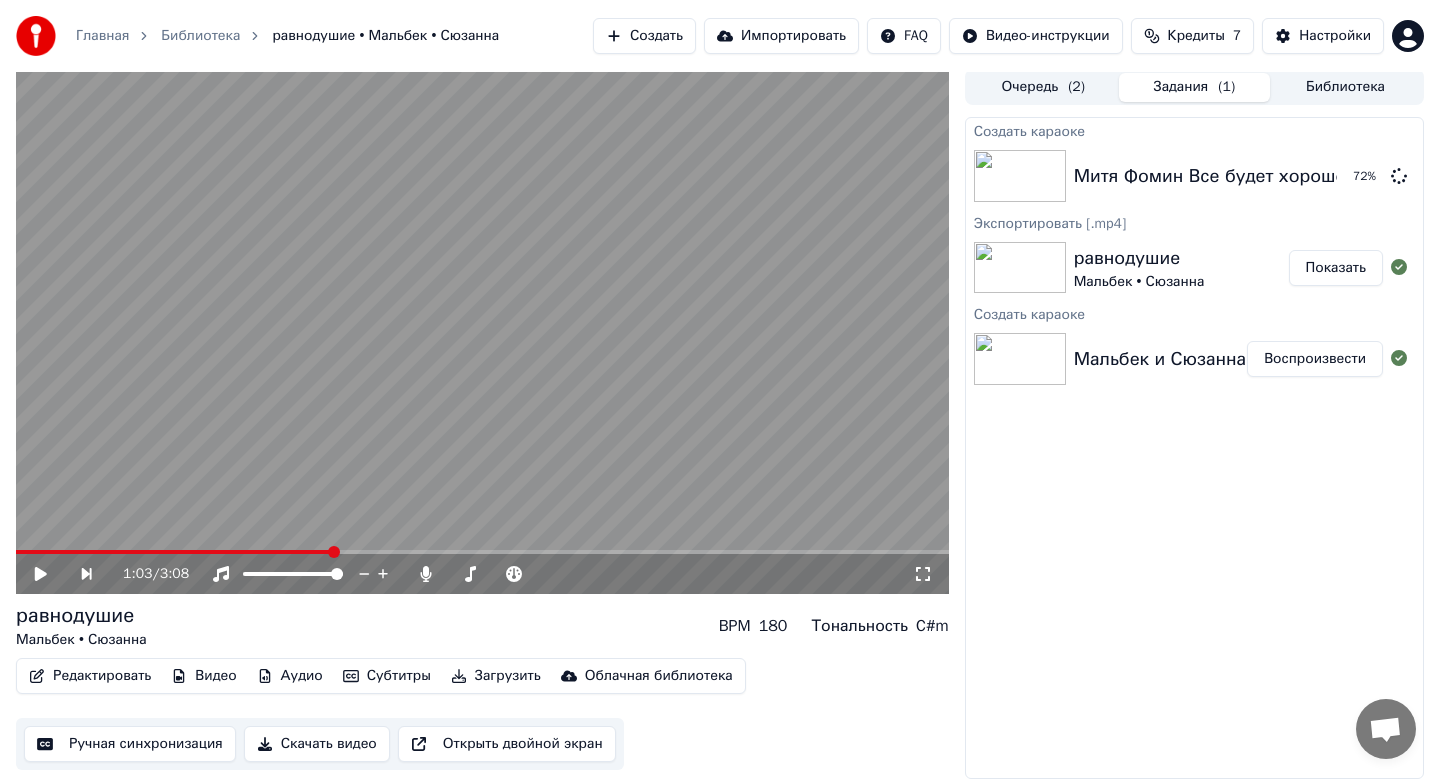 click on "Создать" at bounding box center (644, 36) 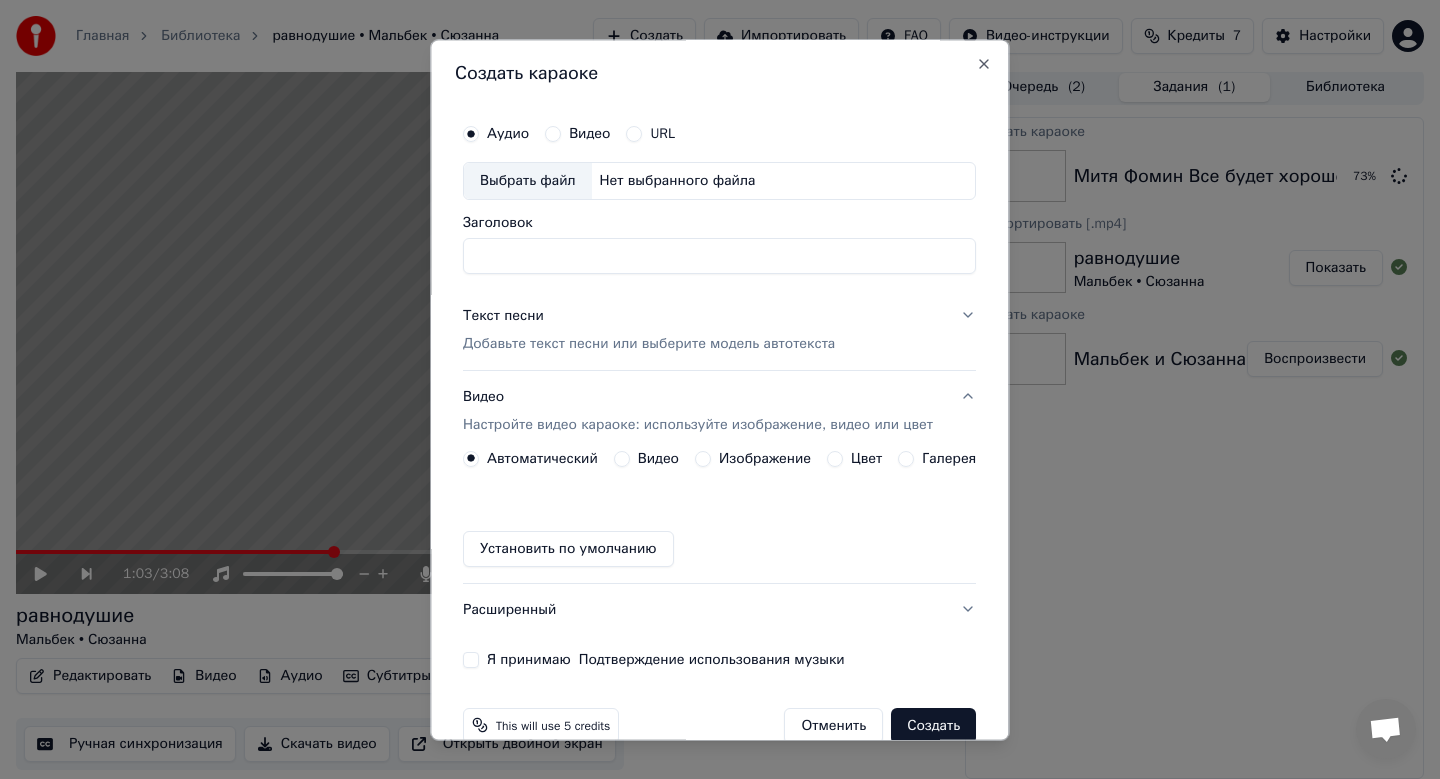 click on "Выбрать файл" at bounding box center (528, 181) 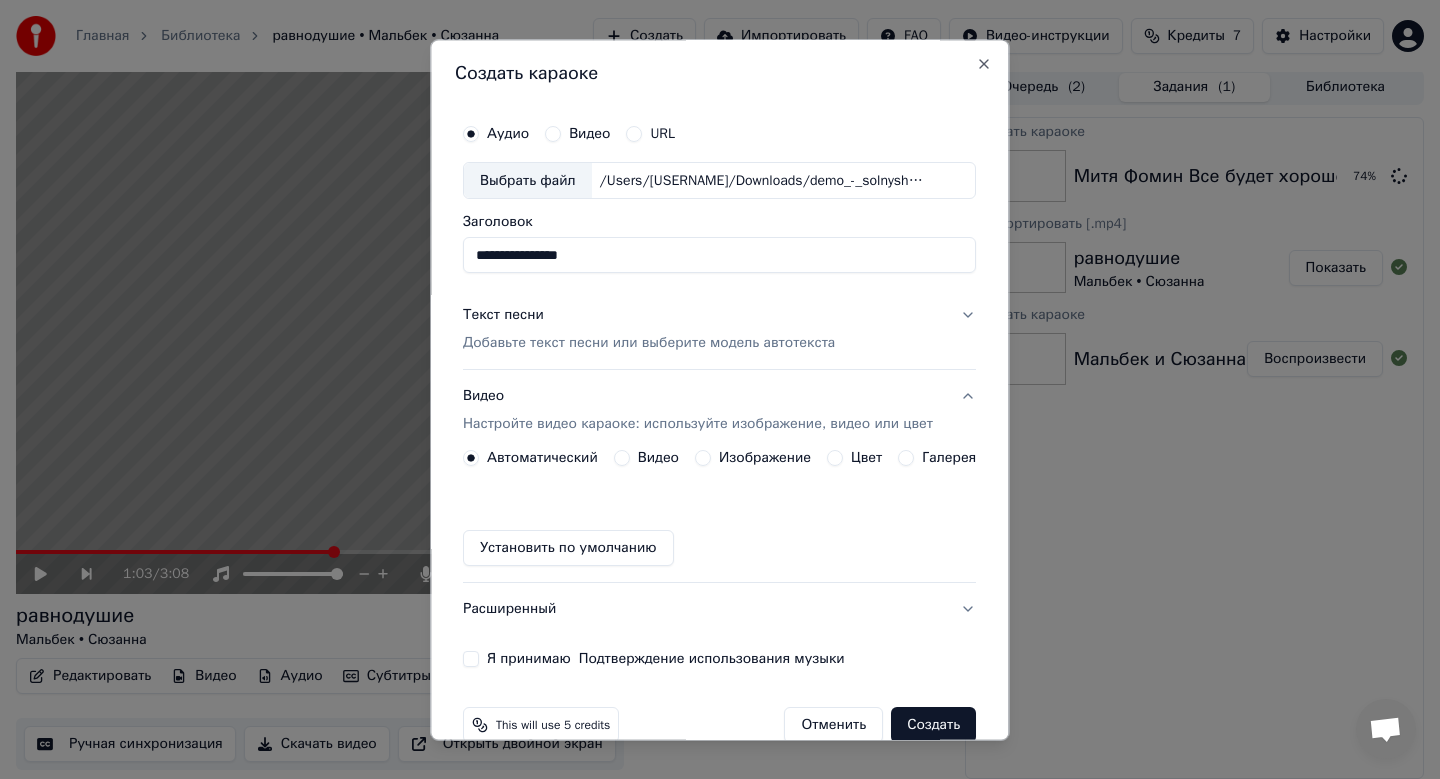 drag, startPoint x: 628, startPoint y: 259, endPoint x: 341, endPoint y: 240, distance: 287.62823 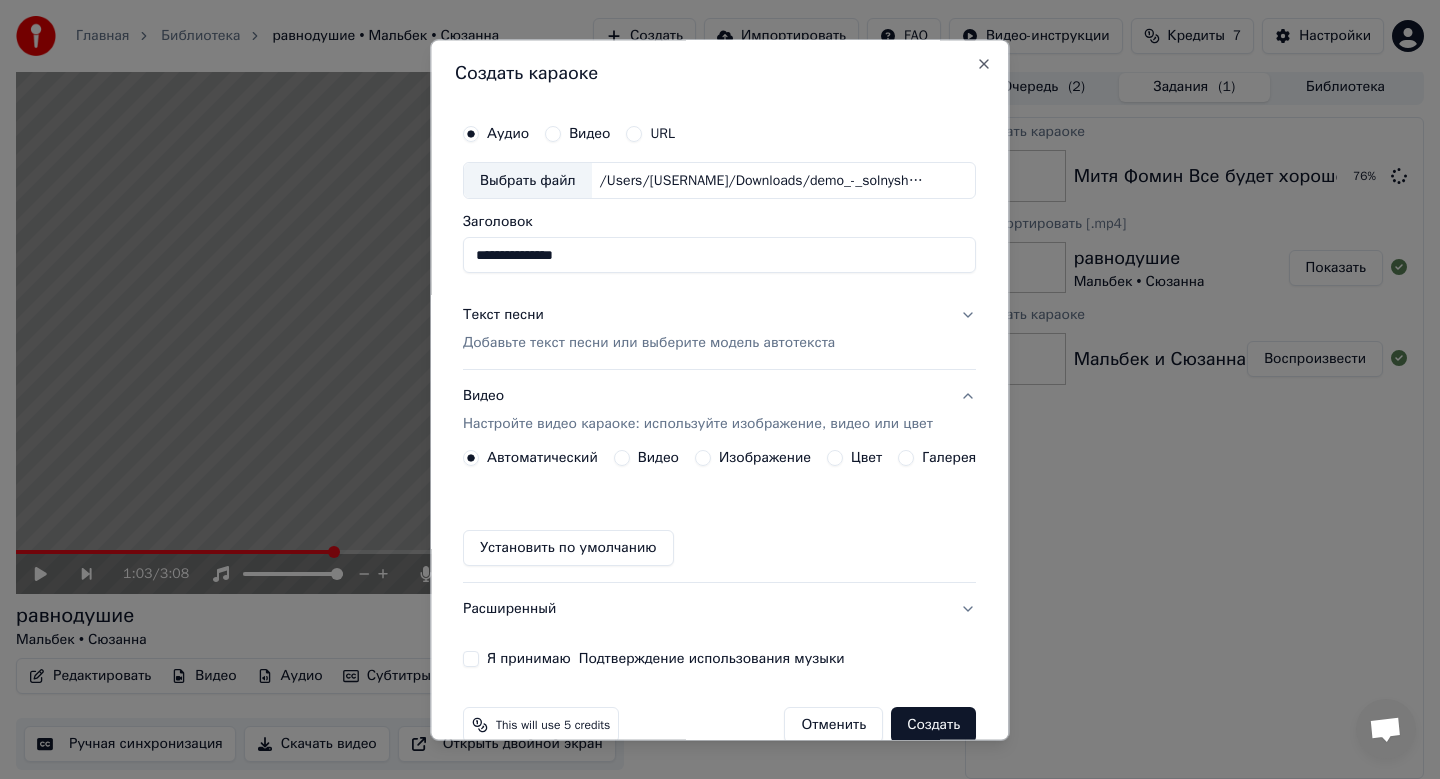 type on "**********" 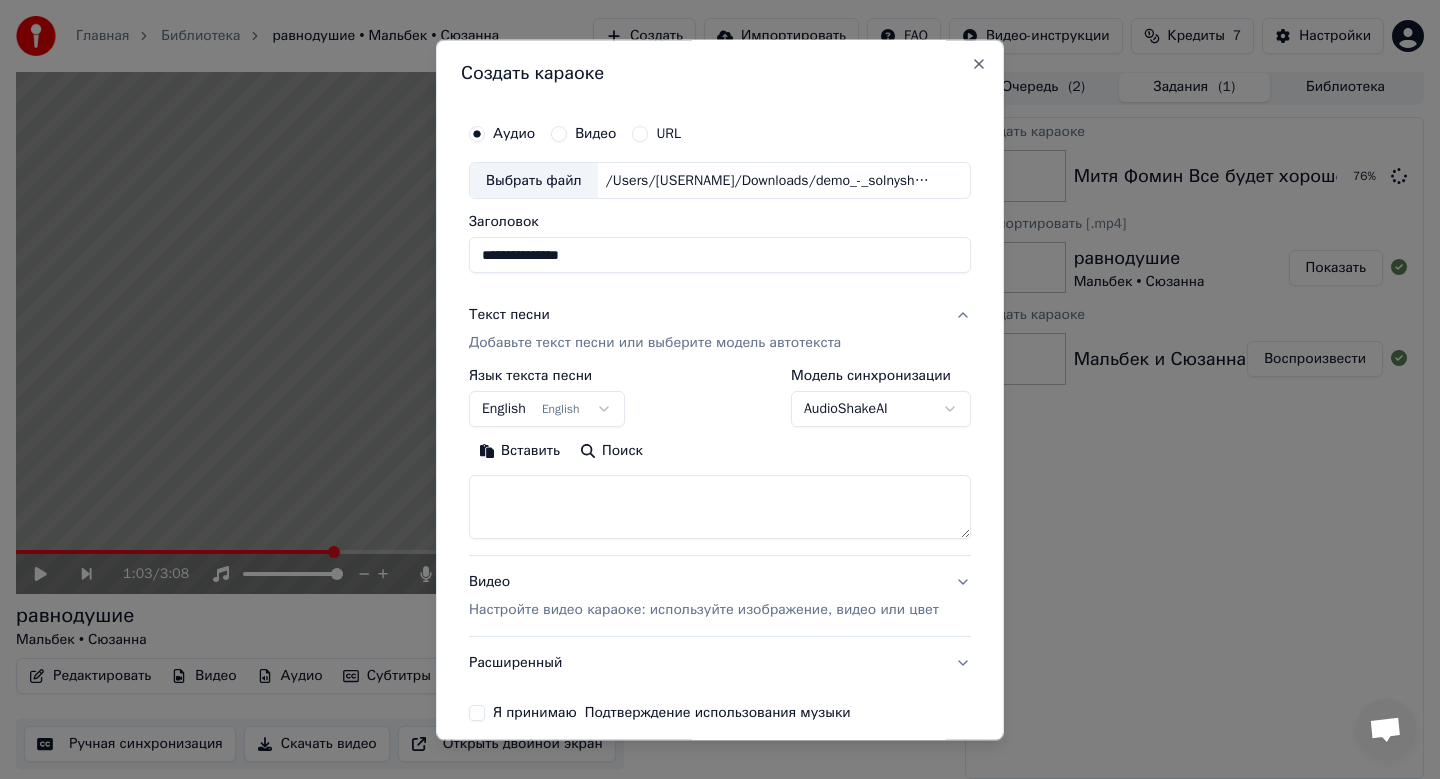 click on "English English" at bounding box center (547, 410) 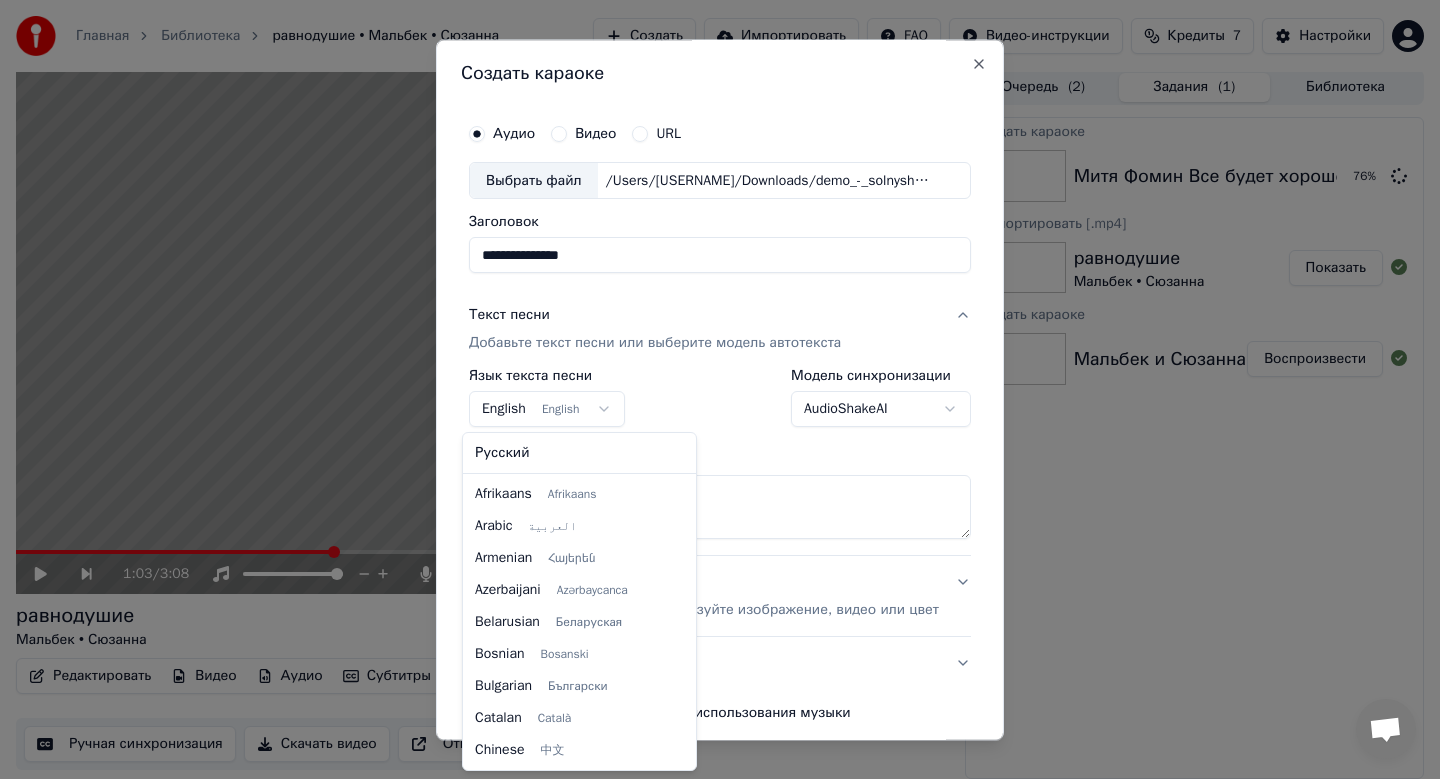 scroll, scrollTop: 160, scrollLeft: 0, axis: vertical 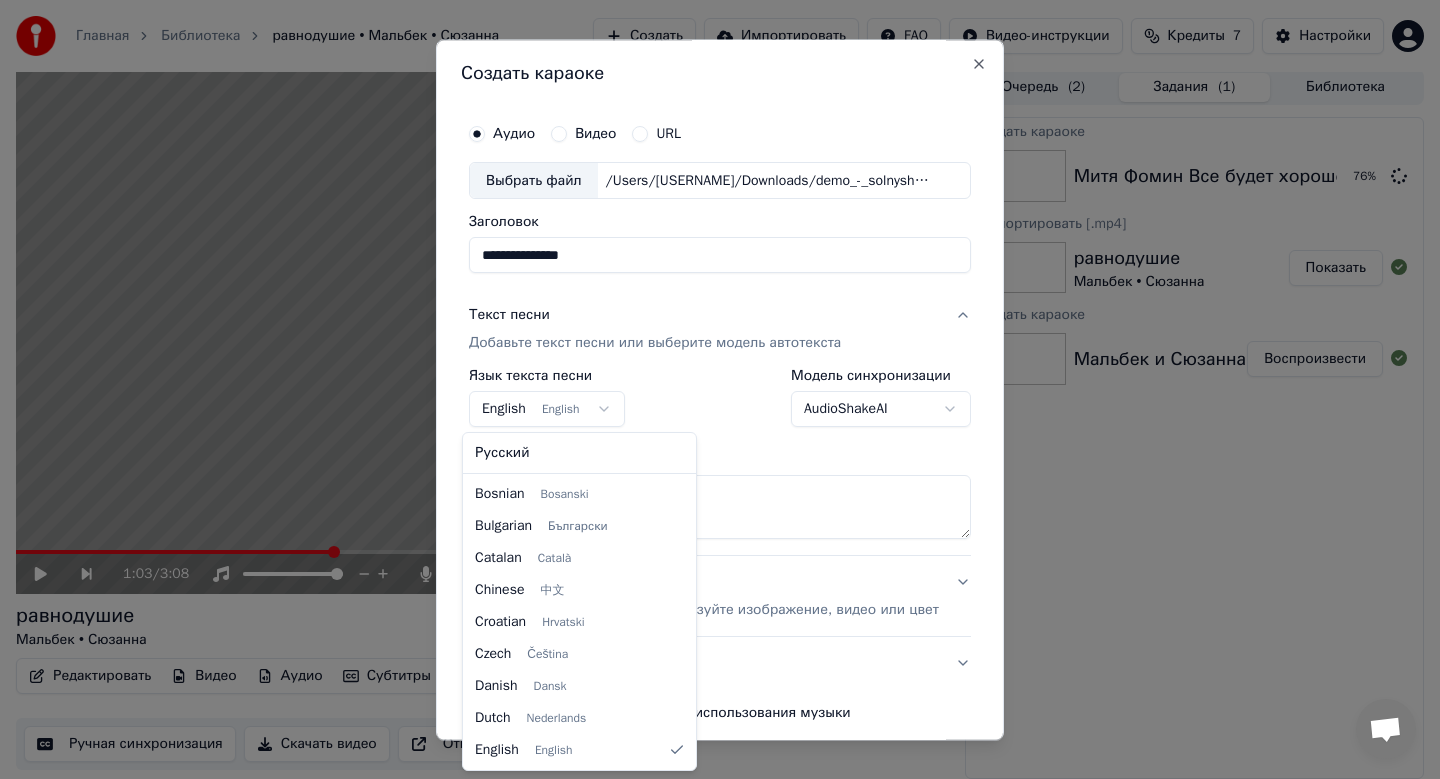 click on "Главная Библиотека равнодушие • Мальбек • Сюзанна Создать Импортировать FAQ Видео-инструкции Кредиты 7 Настройки 1:03  /  3:08 равнодушие Мальбек • Сюзанна BPM 180 Тональность C#m Редактировать Видео Аудио Субтитры Загрузить Облачная библиотека Ручная синхронизация Скачать видео Открыть двойной экран Очередь ( 2 ) Задания ( 1 ) Библиотека Создать караоке Митя Фомин Все будет хорошо 76 % Экспортировать [.mp4] равнодушие Мальбек • Сюзанна Показать Создать караоке Мальбек и Сюзанна - равнодушие Воспроизвести Создать караоке Аудио Видео URL Выбрать файл Заголовок English ***" at bounding box center [720, 386] 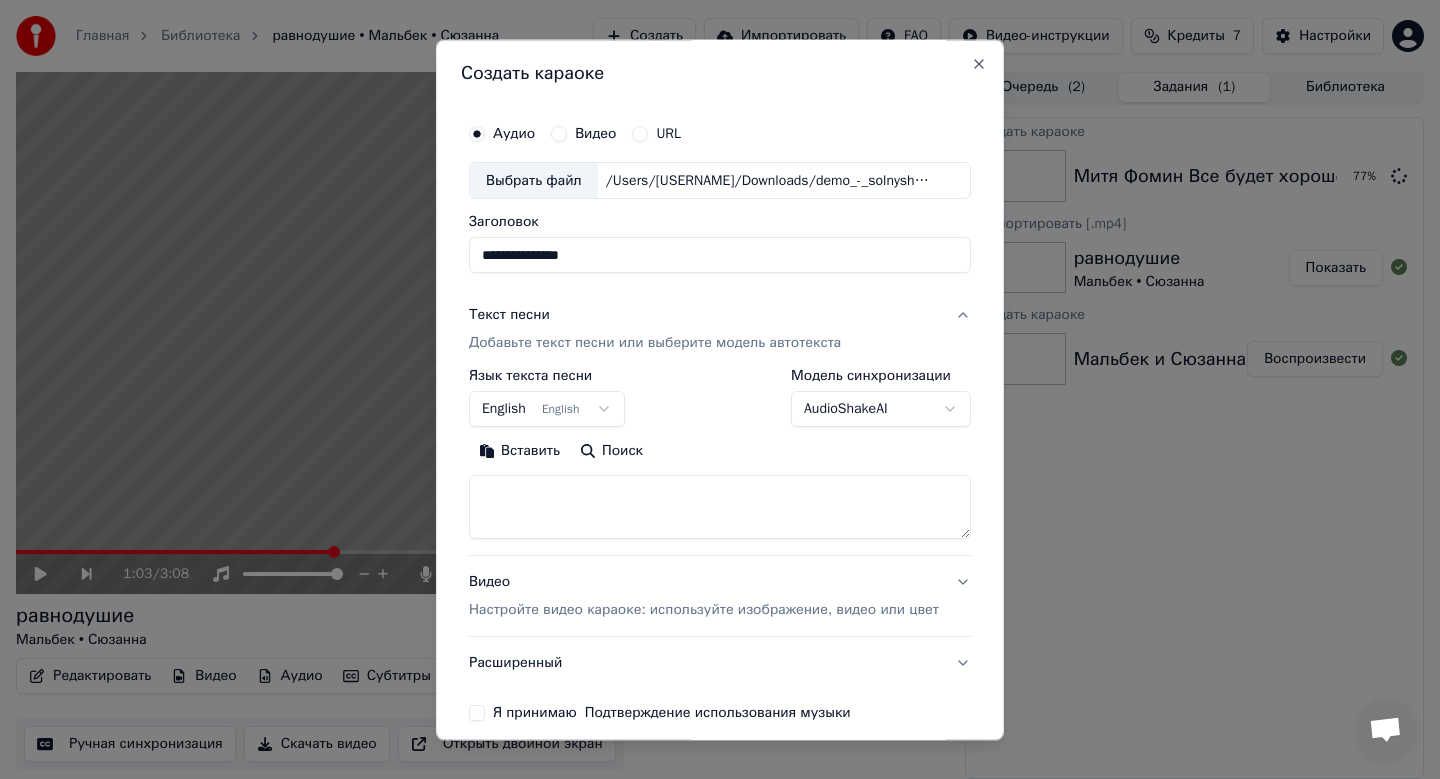click on "Главная Библиотека равнодушие • [ARTIST] • [ARTIST] Создать Импортировать FAQ Видео-инструкции Кредиты 7 Настройки 1:03  /  3:08 равнодушие [ARTIST] • [ARTIST] BPM 180 Тональность C#m Редактировать Видео Аудио Субтитры Загрузить Облачная библиотека Ручная синхронизация Скачать видео Открыть двойной экран Очередь ( 2 ) Задания ( 1 ) Библиотека Создать караоке [ARTIST] Все будет хорошо 77 % Экспортировать [.mp4] равнодушие [ARTIST] • [ARTIST] Показать Создать караоке [ARTIST] и [ARTIST] - равнодушие Воспроизвести Создать караоке Аудио Видео URL Выбрать файл Заголовок English ***" at bounding box center (720, 386) 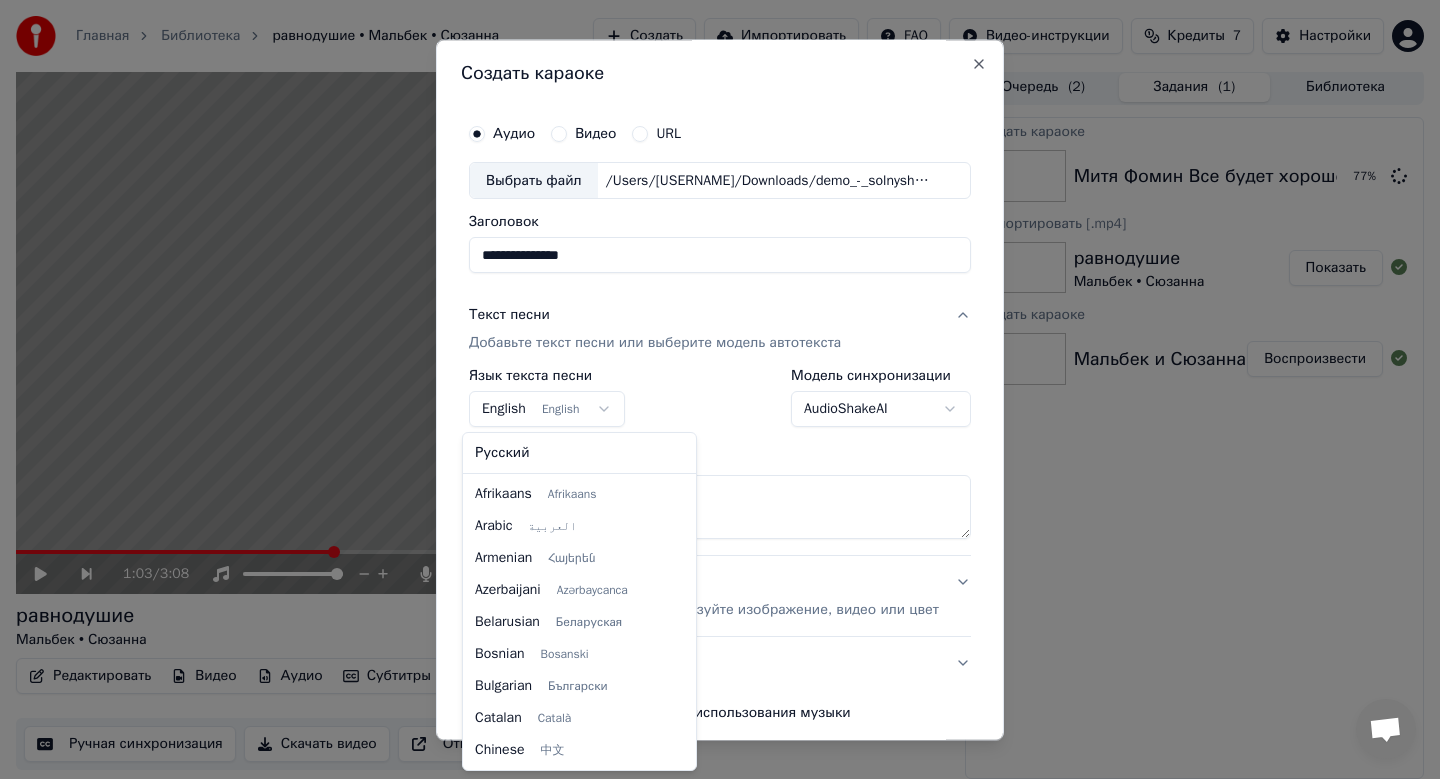 scroll, scrollTop: 160, scrollLeft: 0, axis: vertical 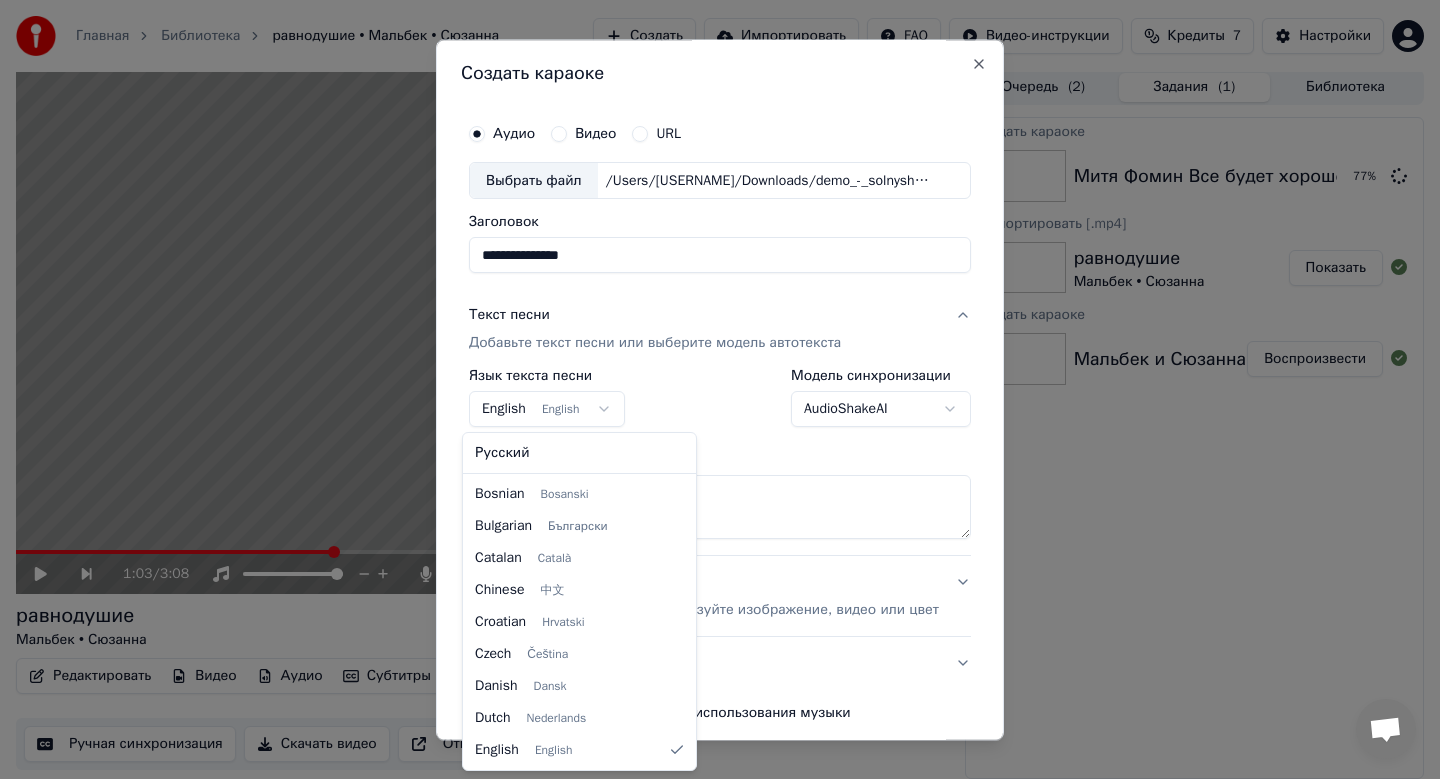 select on "**" 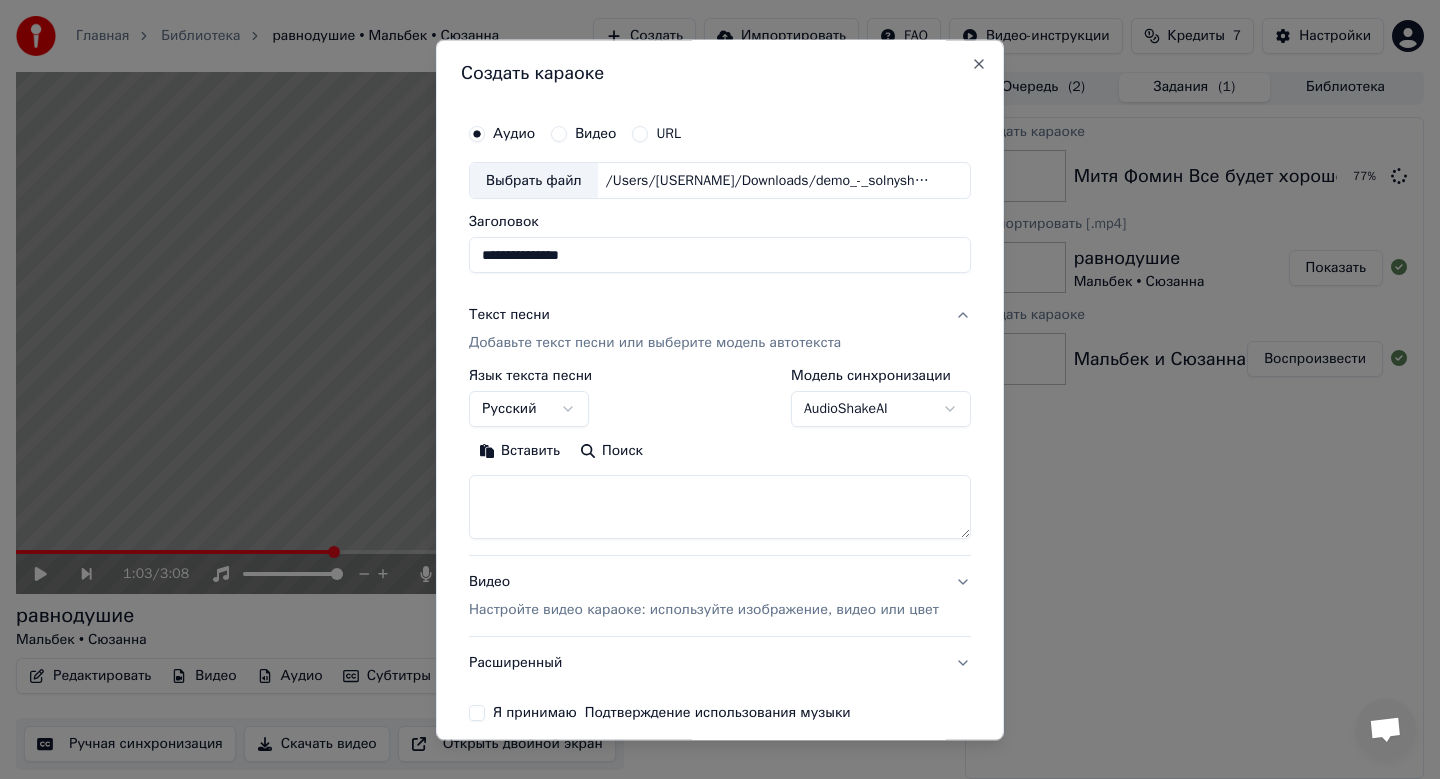 click on "Вставить" at bounding box center [519, 452] 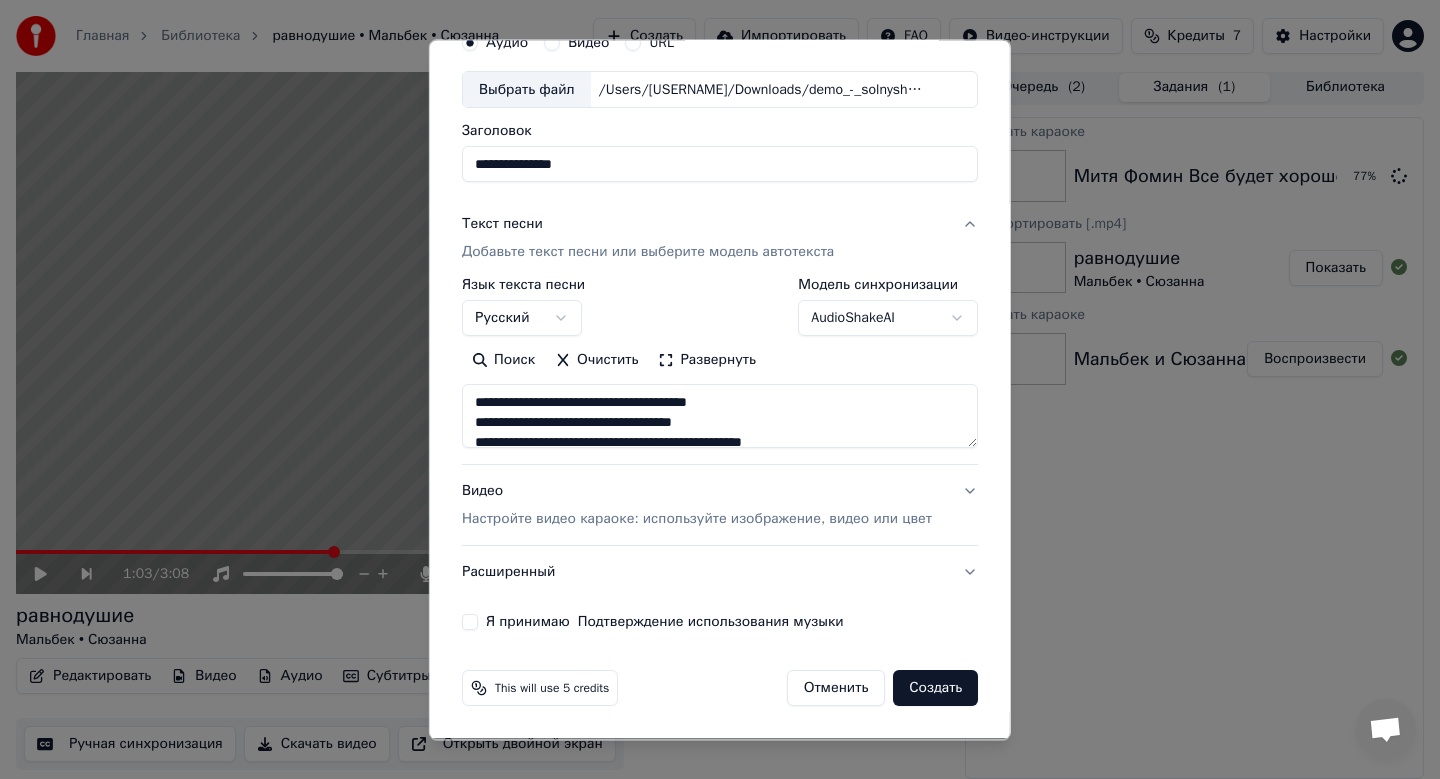 click on "Настройте видео караоке: используйте изображение, видео или цвет" at bounding box center [697, 520] 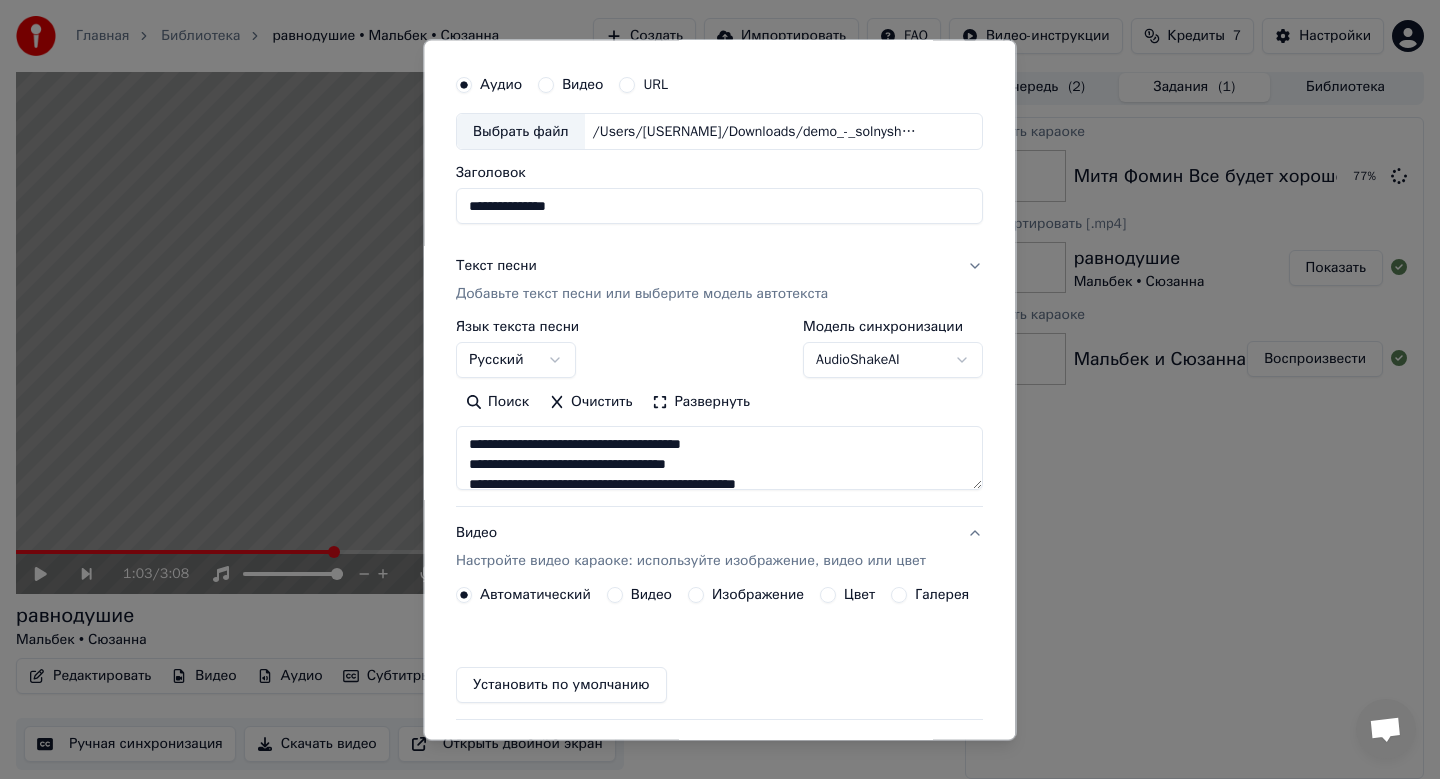 scroll, scrollTop: 37, scrollLeft: 0, axis: vertical 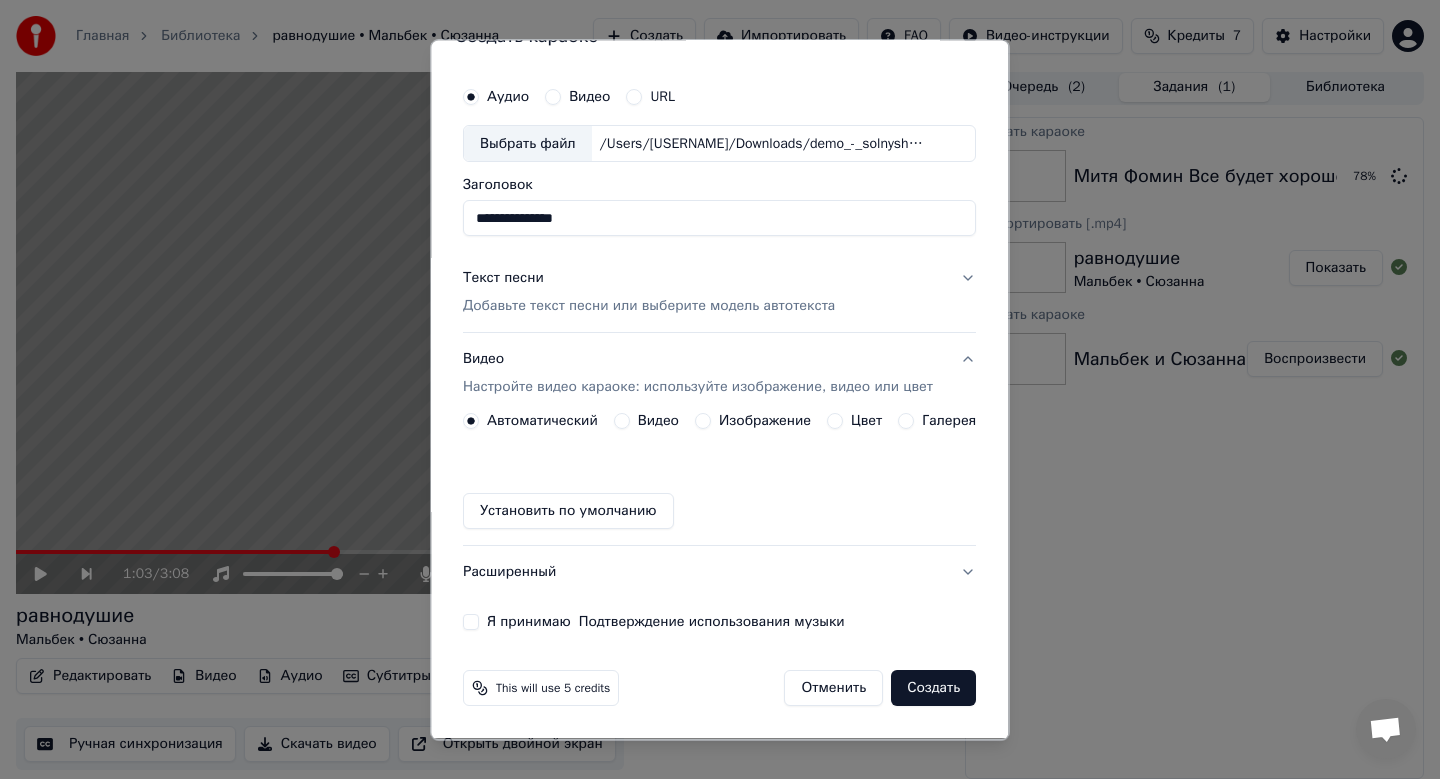 click on "Изображение" at bounding box center [765, 422] 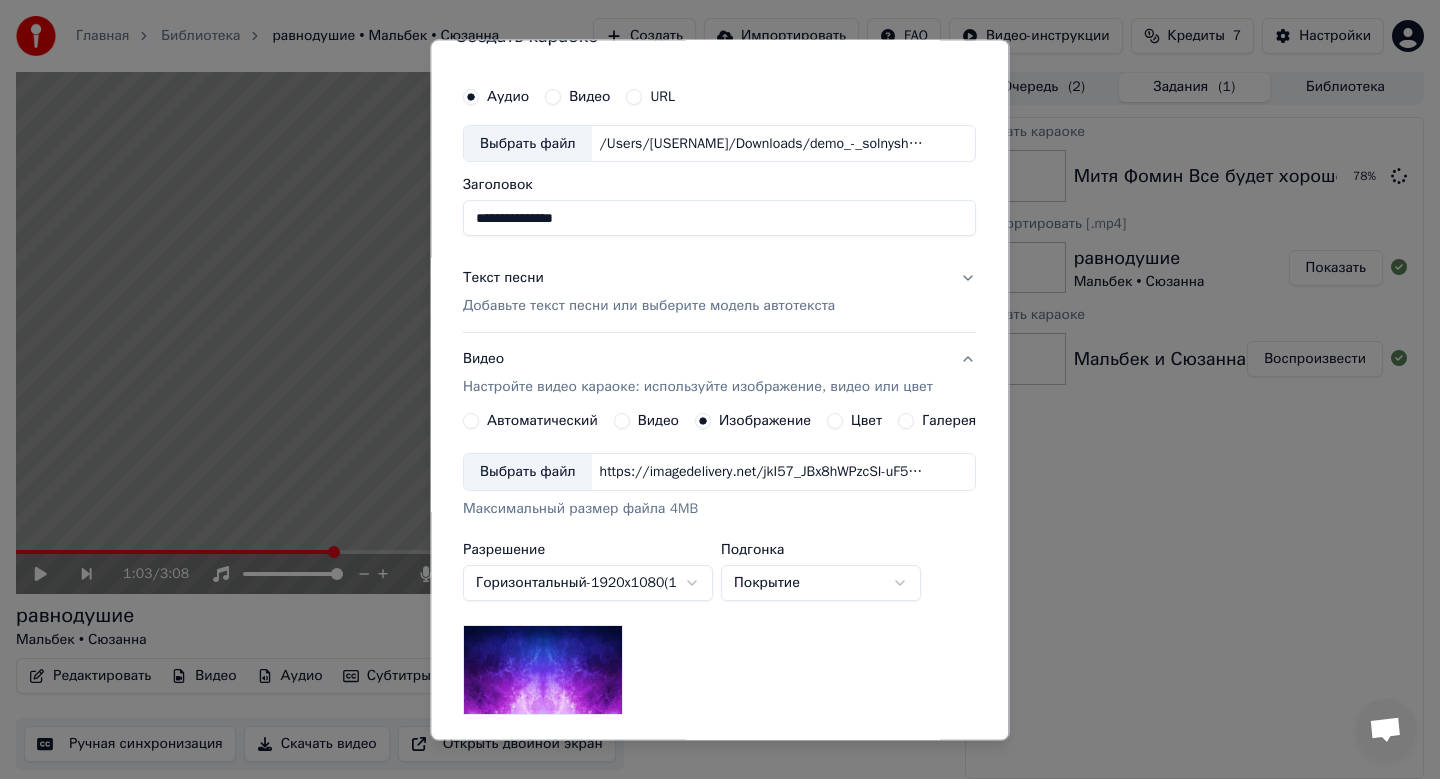 click on "Выбрать файл" at bounding box center (528, 473) 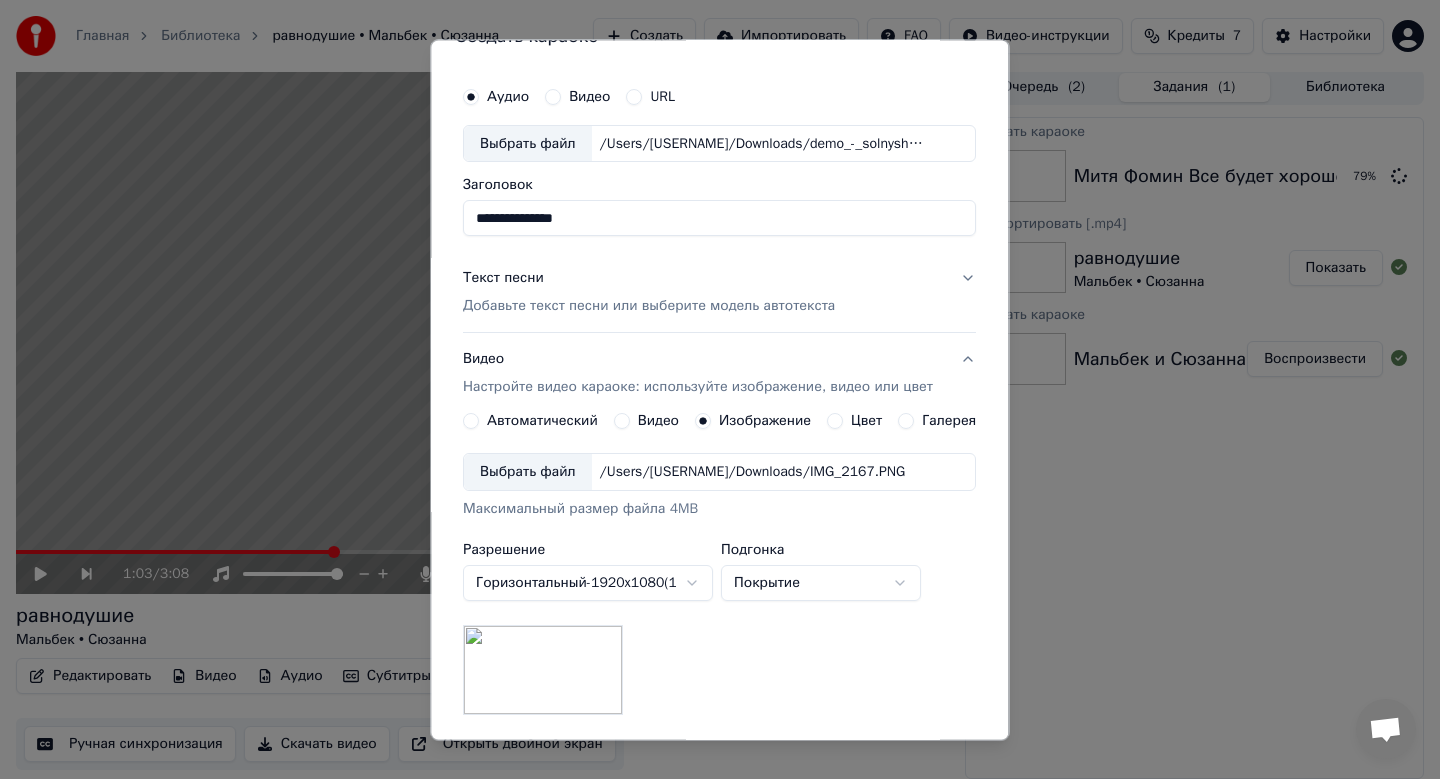scroll, scrollTop: 299, scrollLeft: 0, axis: vertical 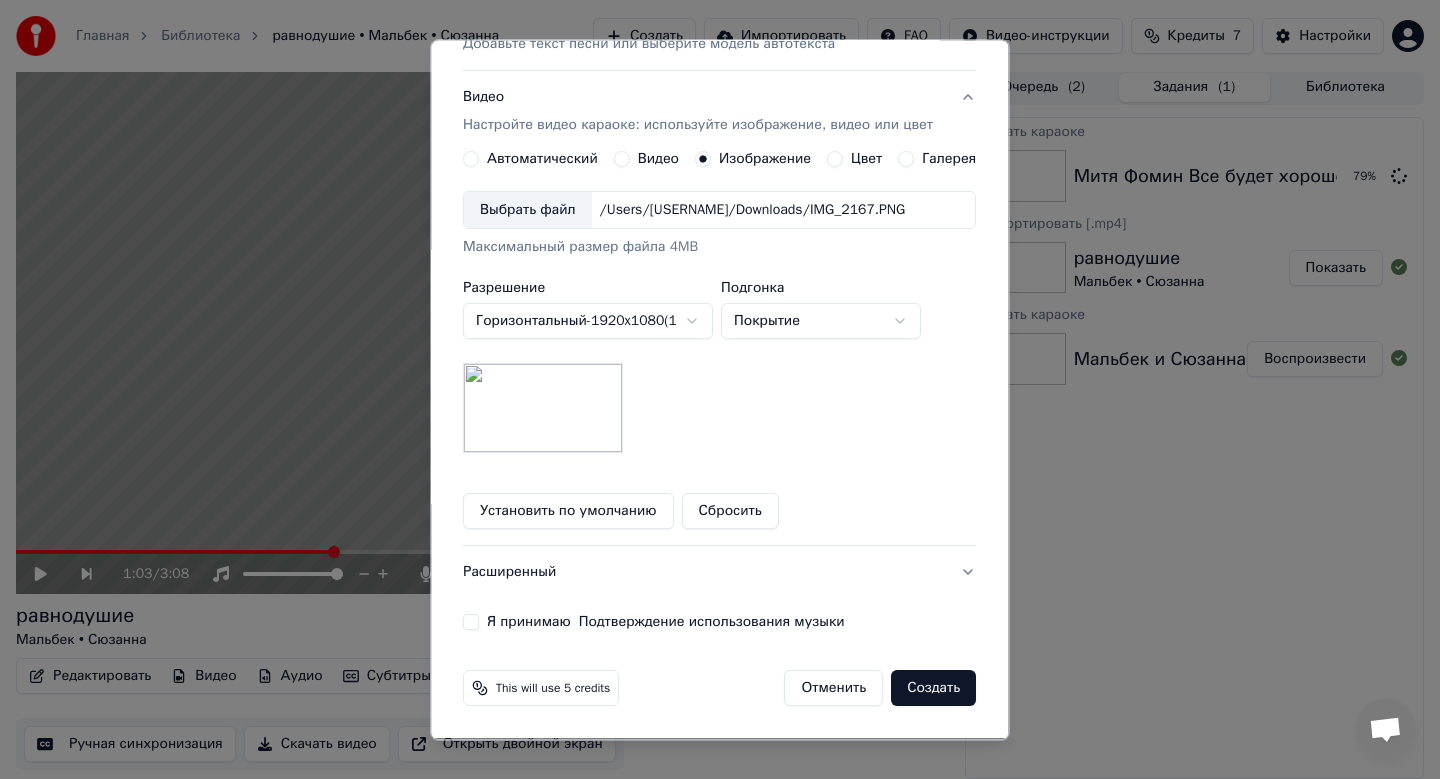 click on "Я принимаю   Подтверждение использования музыки" at bounding box center (719, 623) 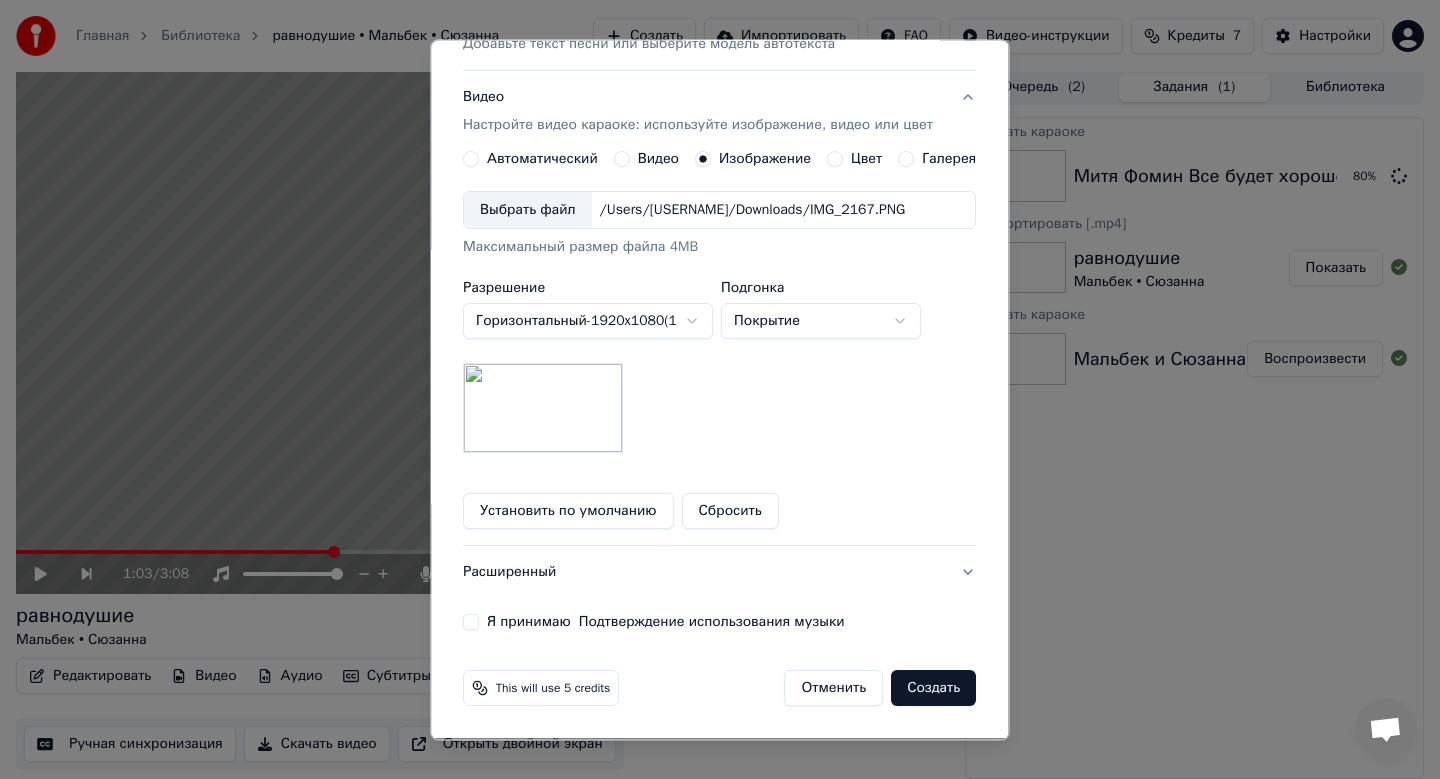 click on "**********" at bounding box center (719, 223) 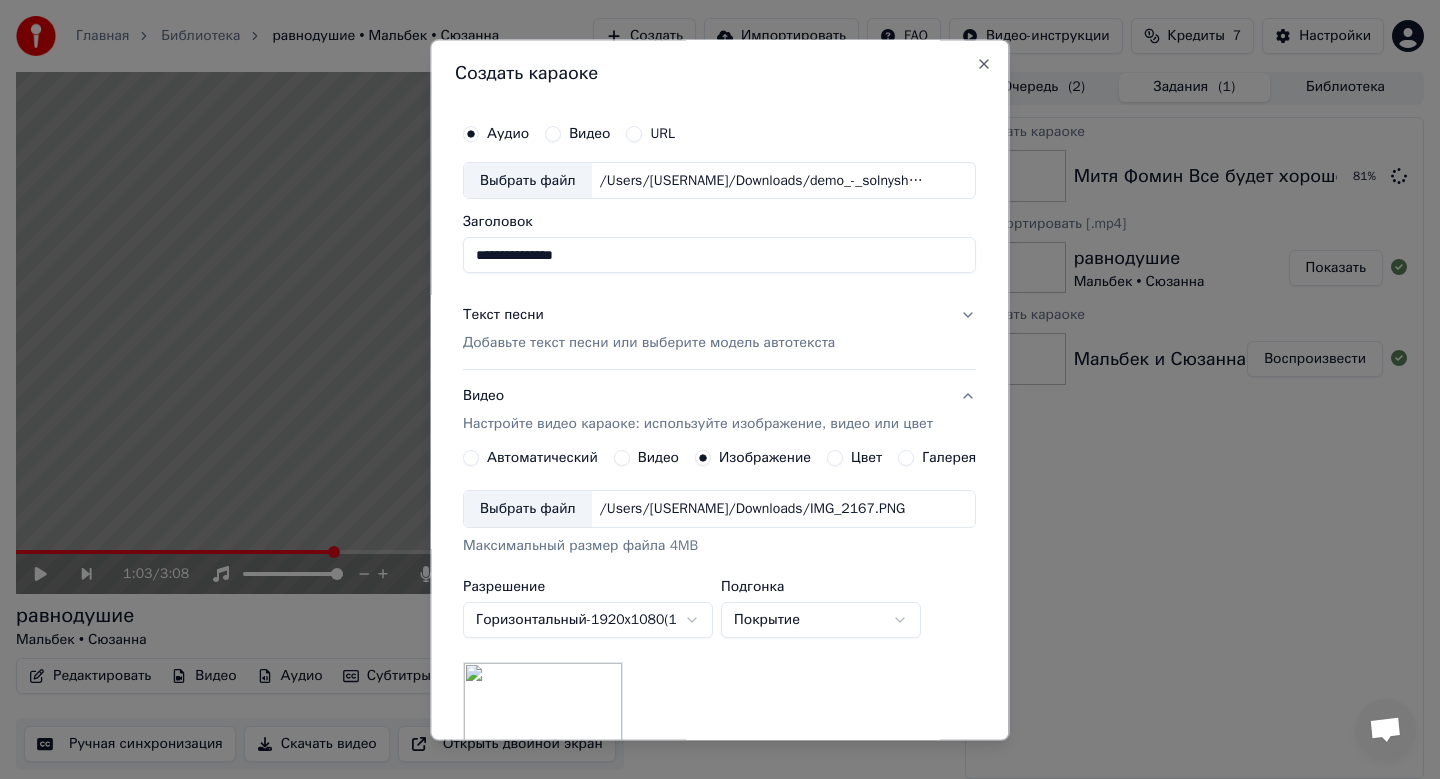 scroll, scrollTop: 299, scrollLeft: 0, axis: vertical 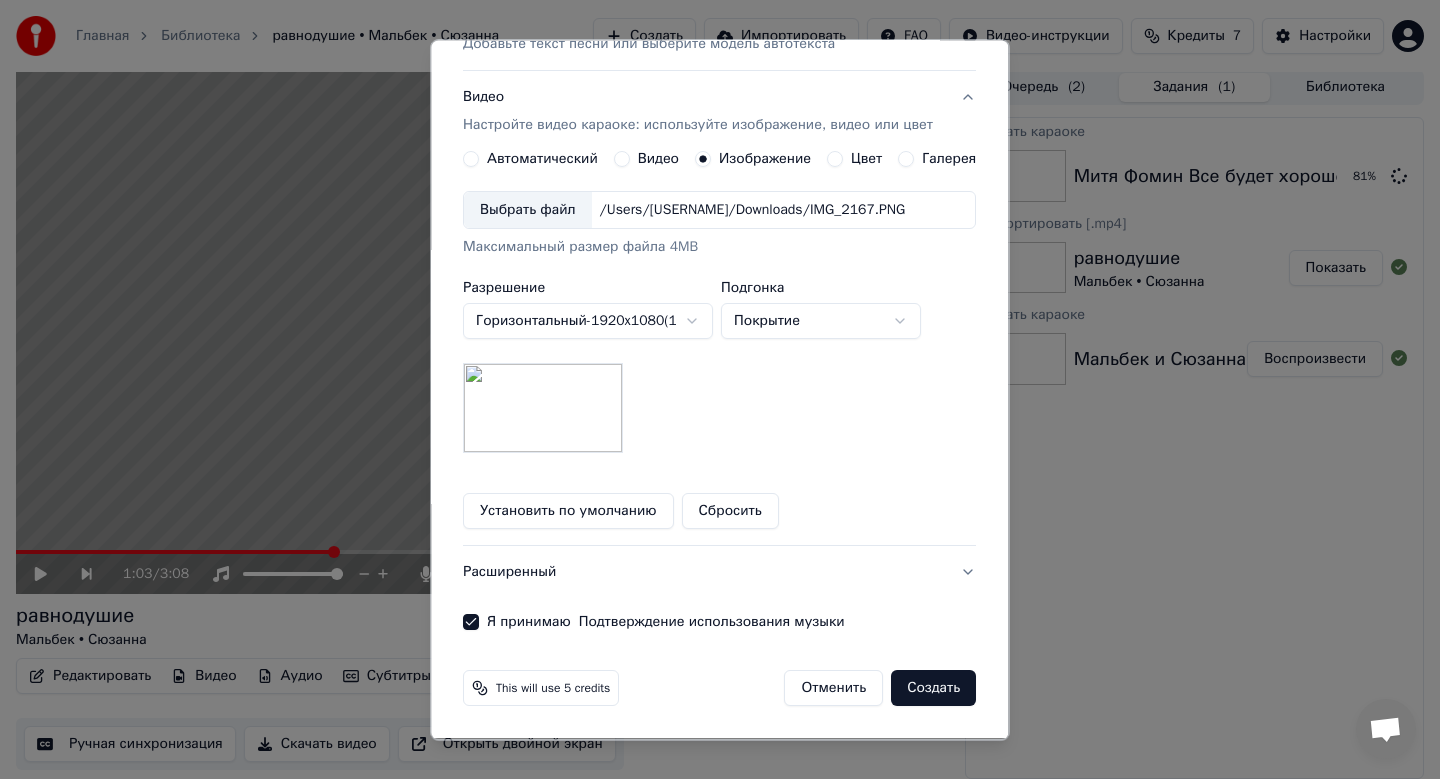 click on "**********" at bounding box center [719, 389] 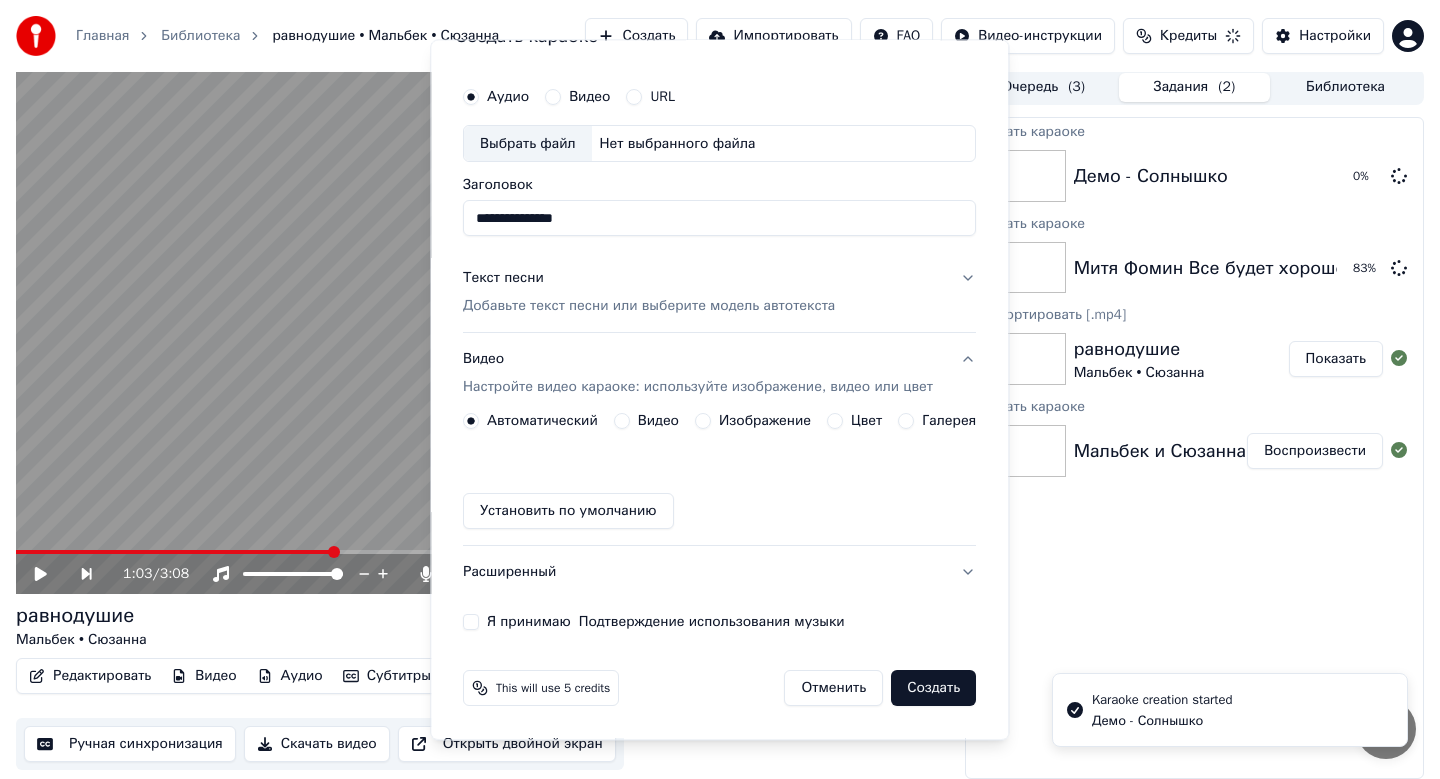 type 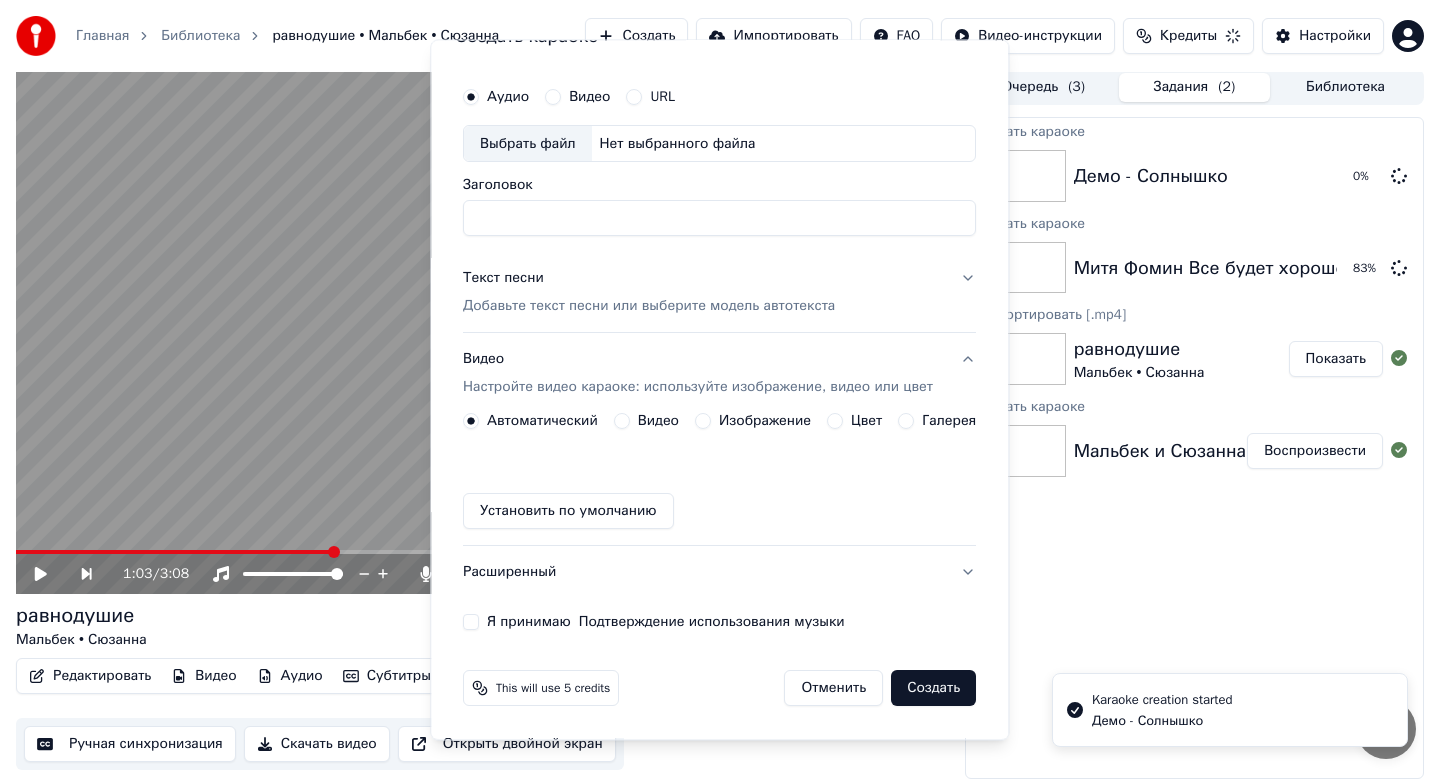 scroll, scrollTop: 13, scrollLeft: 0, axis: vertical 